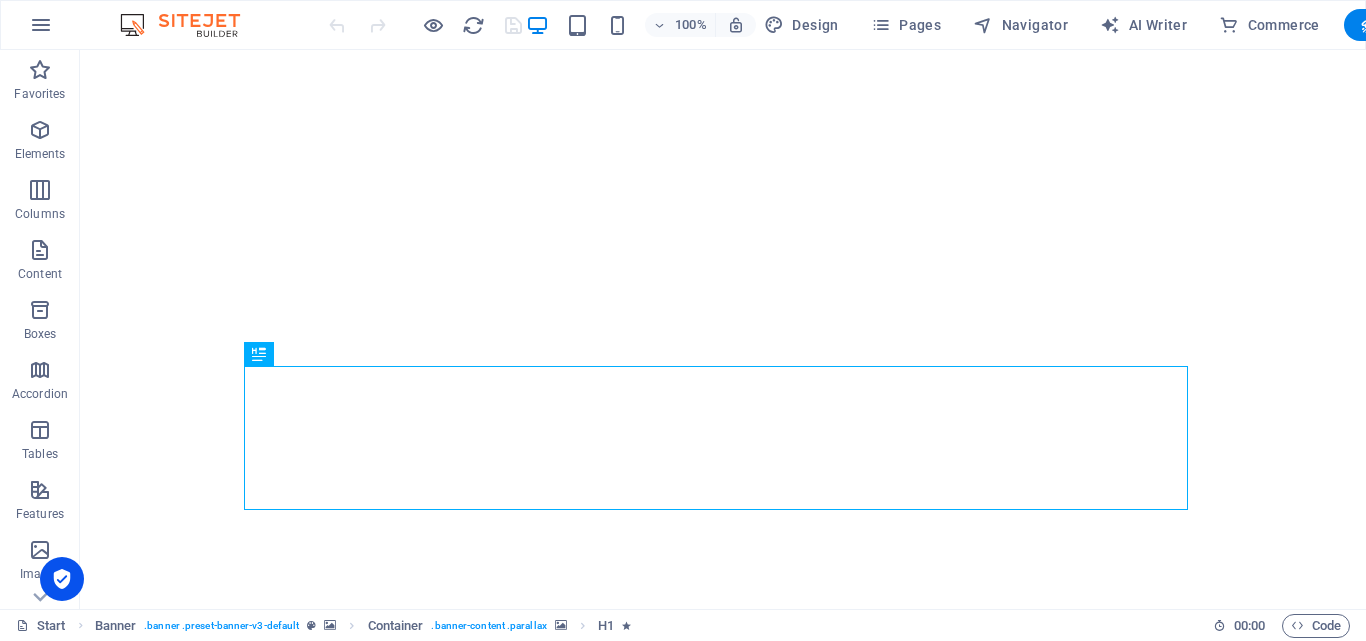 scroll, scrollTop: 0, scrollLeft: 0, axis: both 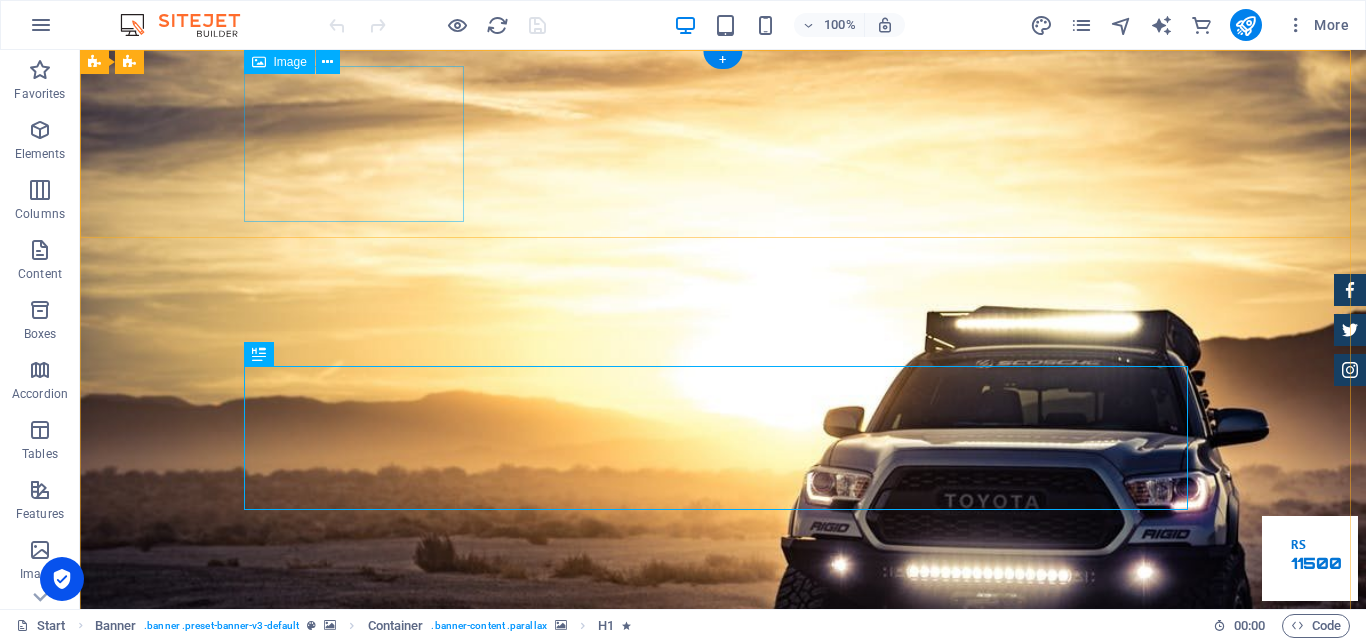 click at bounding box center (723, 999) 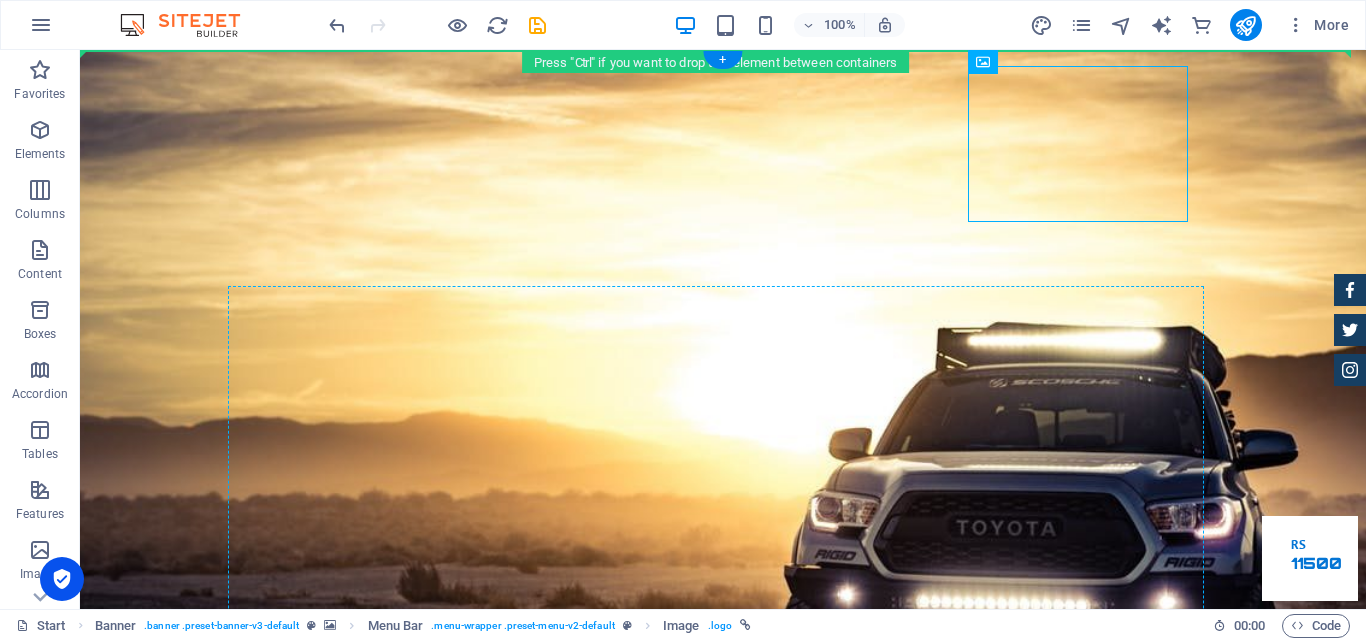 drag, startPoint x: 1093, startPoint y: 128, endPoint x: 1110, endPoint y: 477, distance: 349.4138 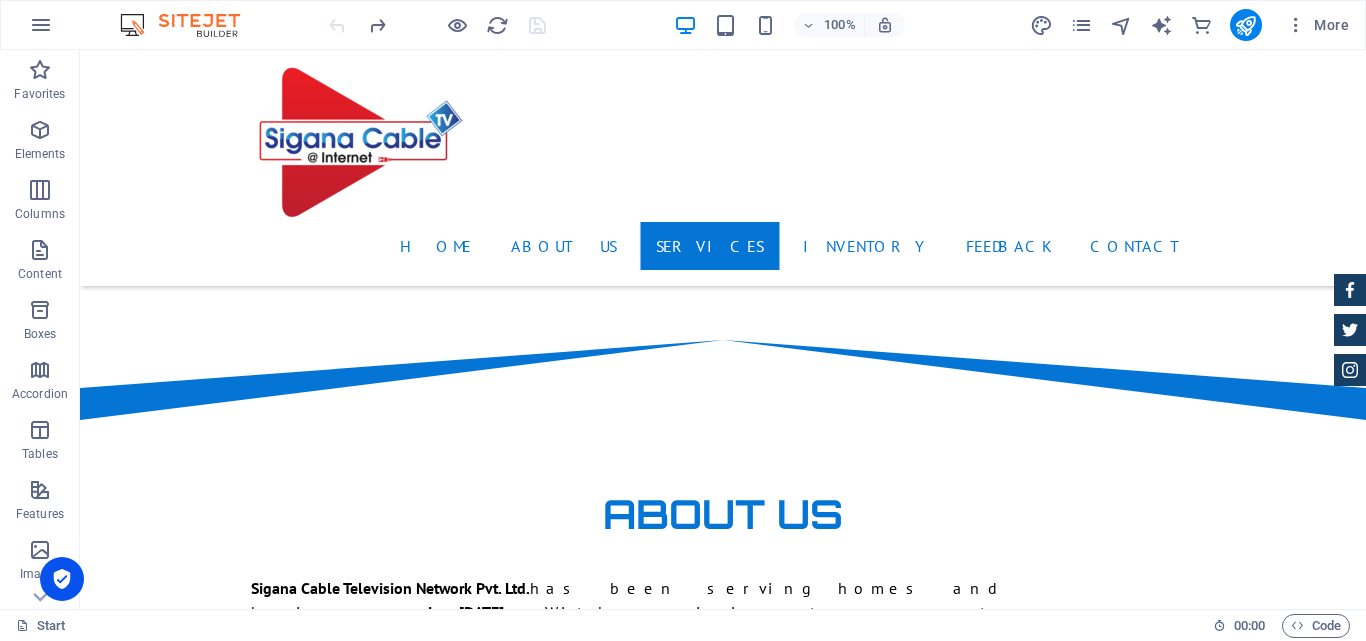 scroll, scrollTop: 2211, scrollLeft: 0, axis: vertical 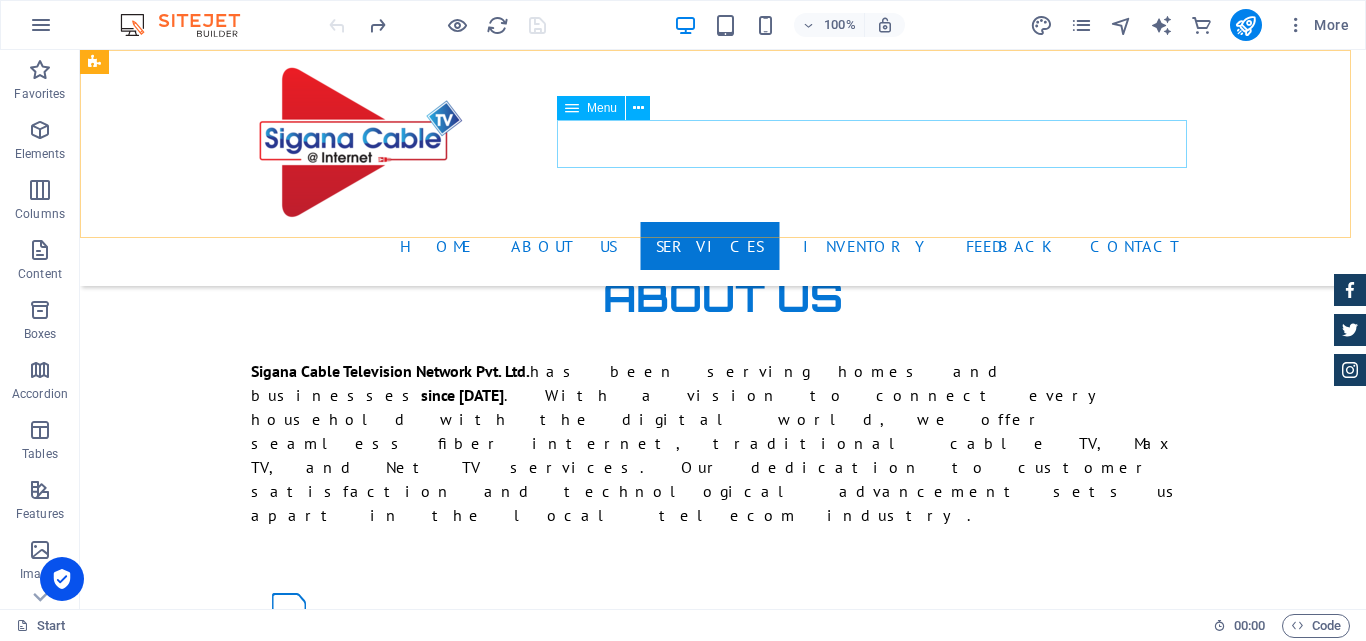 click on "Home About us Services Inventory Feedback Contact" at bounding box center (723, 246) 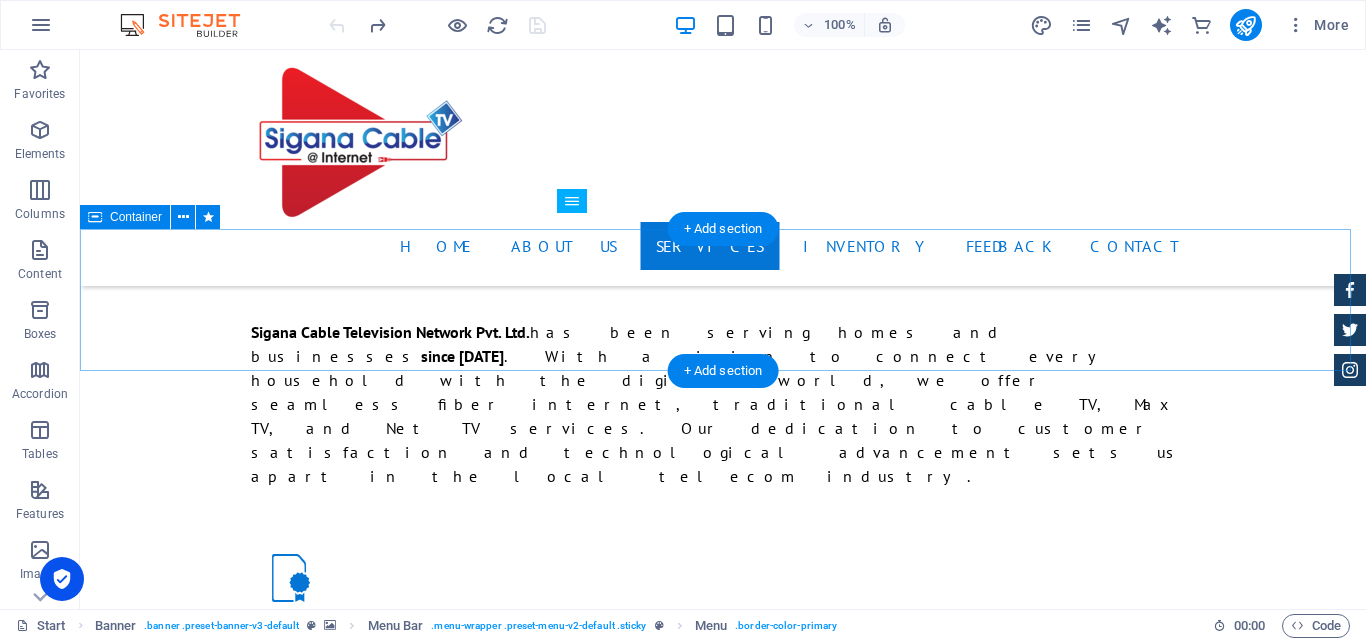 scroll, scrollTop: 2335, scrollLeft: 0, axis: vertical 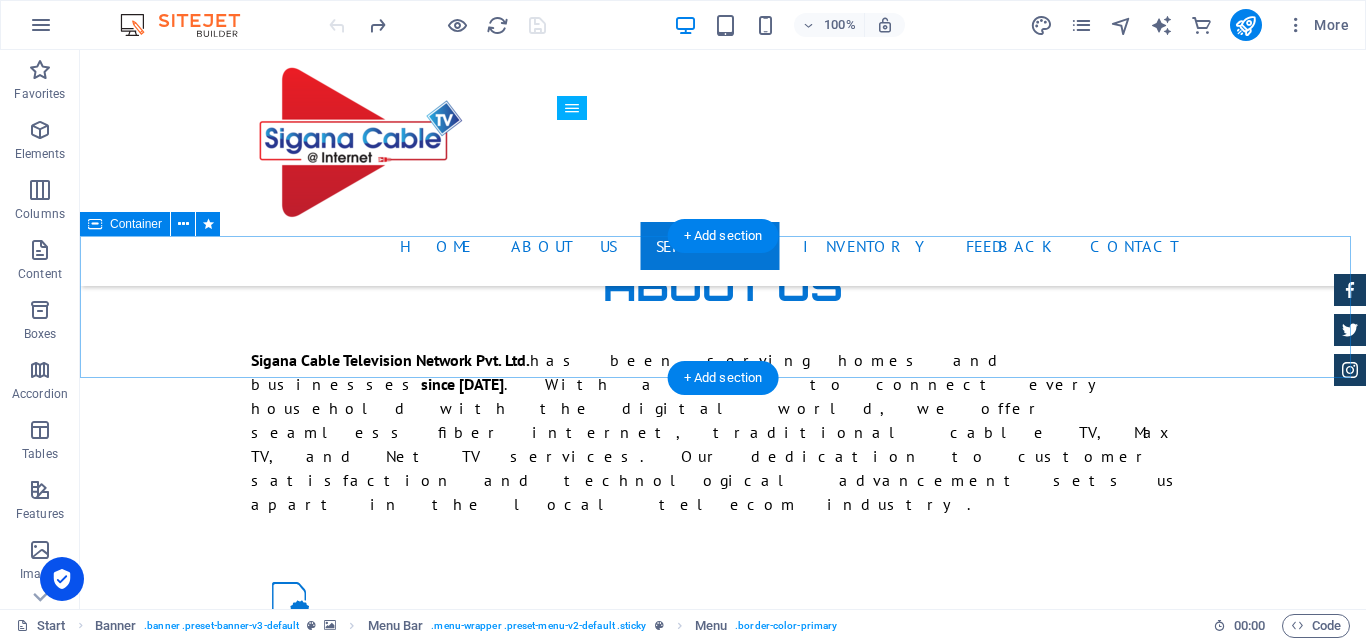 click on "Drop content here or  Add elements  Paste clipboard" at bounding box center [723, 3809] 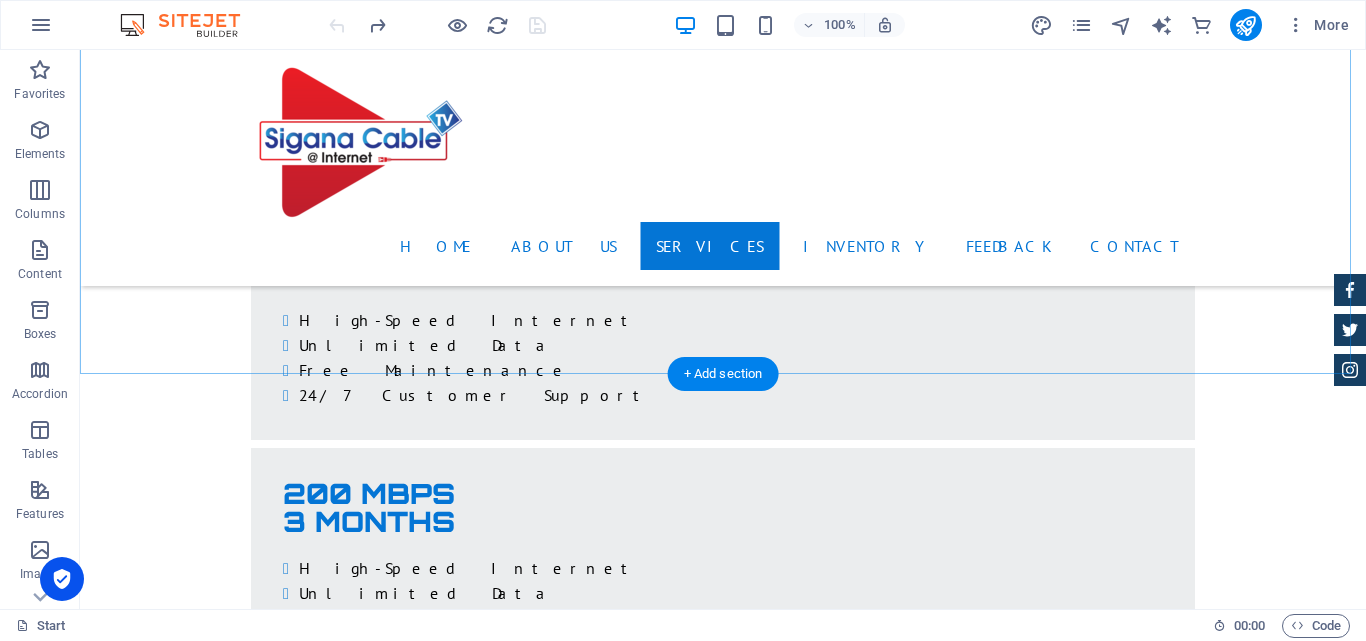 scroll, scrollTop: 5035, scrollLeft: 0, axis: vertical 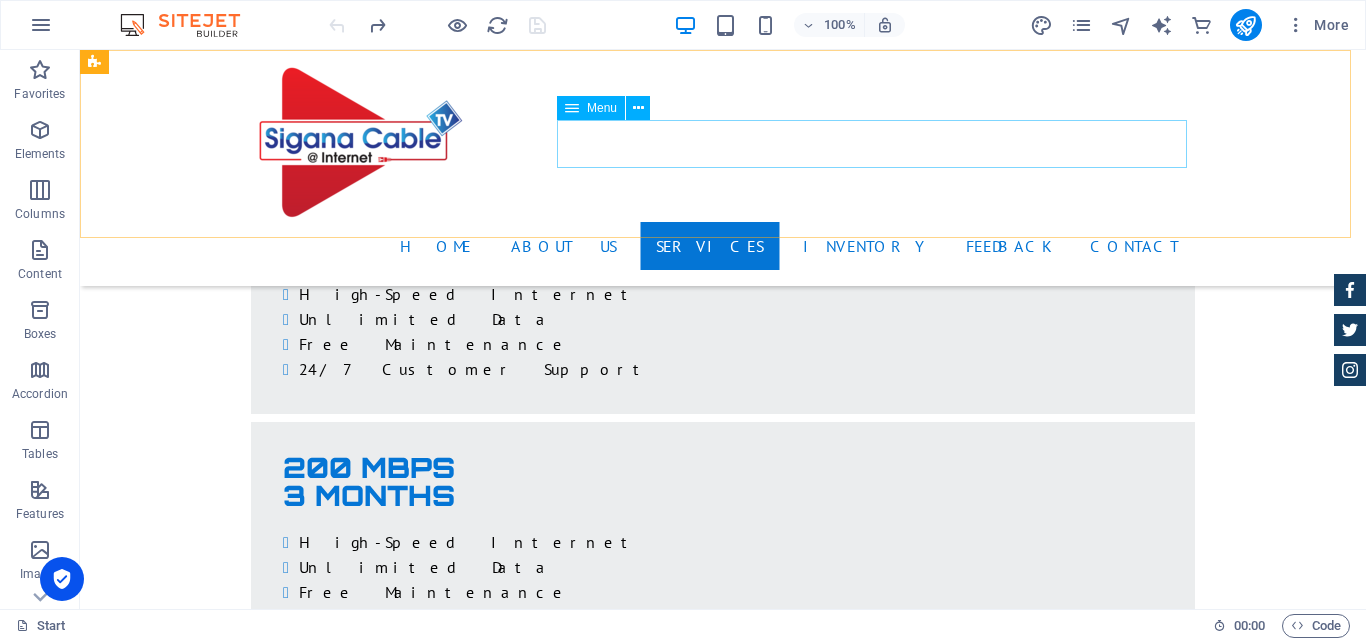 click on "Home About us Services Inventory Feedback Contact" at bounding box center (723, 246) 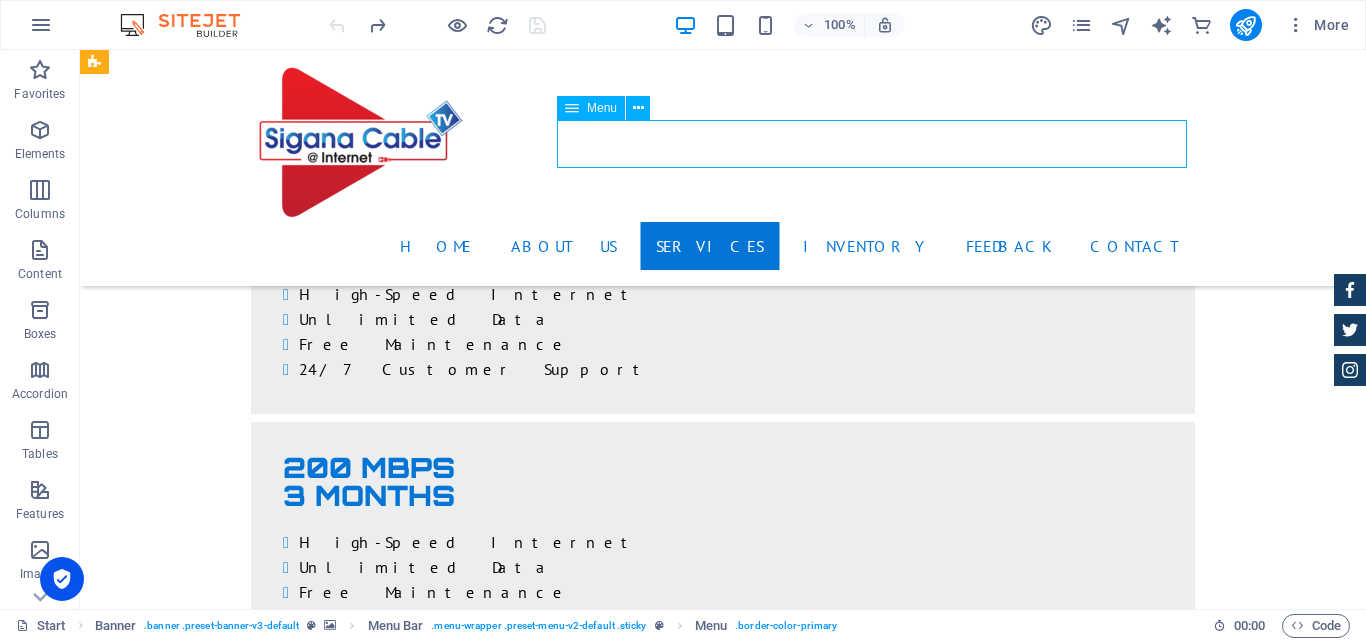click on "Home About us Services Inventory Feedback Contact" at bounding box center [723, 246] 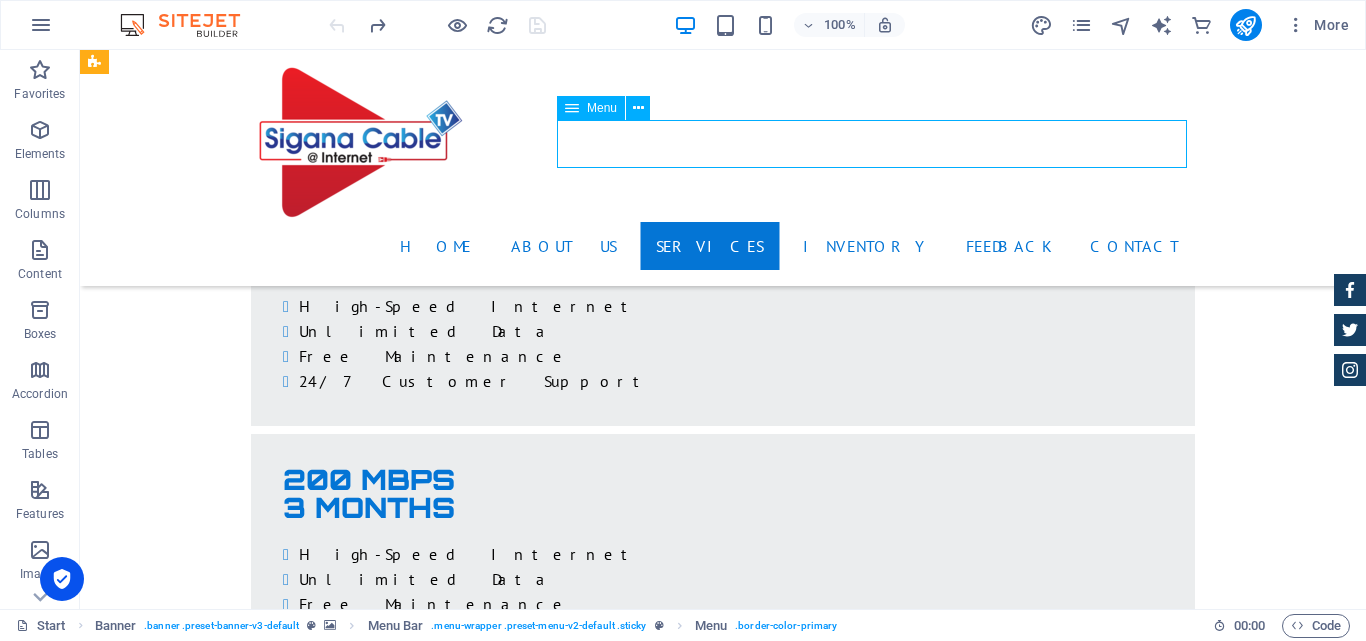 scroll, scrollTop: 5054, scrollLeft: 0, axis: vertical 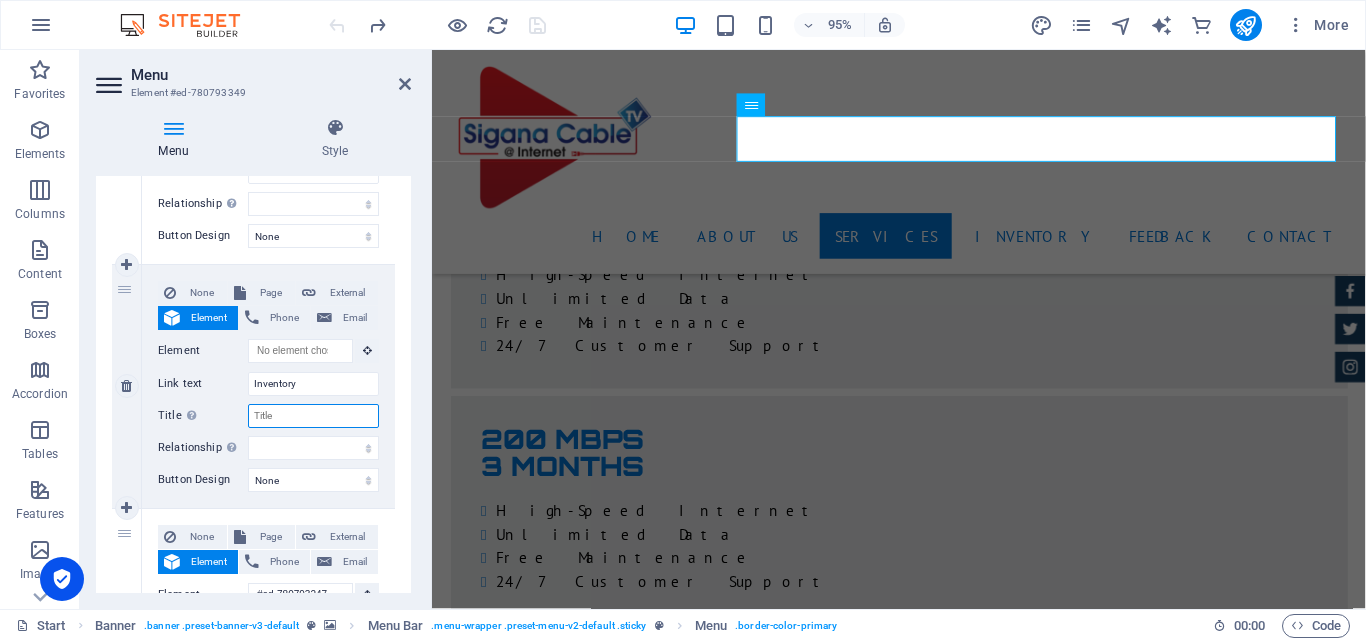 click on "Title Additional link description, should not be the same as the link text. The title is most often shown as a tooltip text when the mouse moves over the element. Leave empty if uncertain." at bounding box center (313, 416) 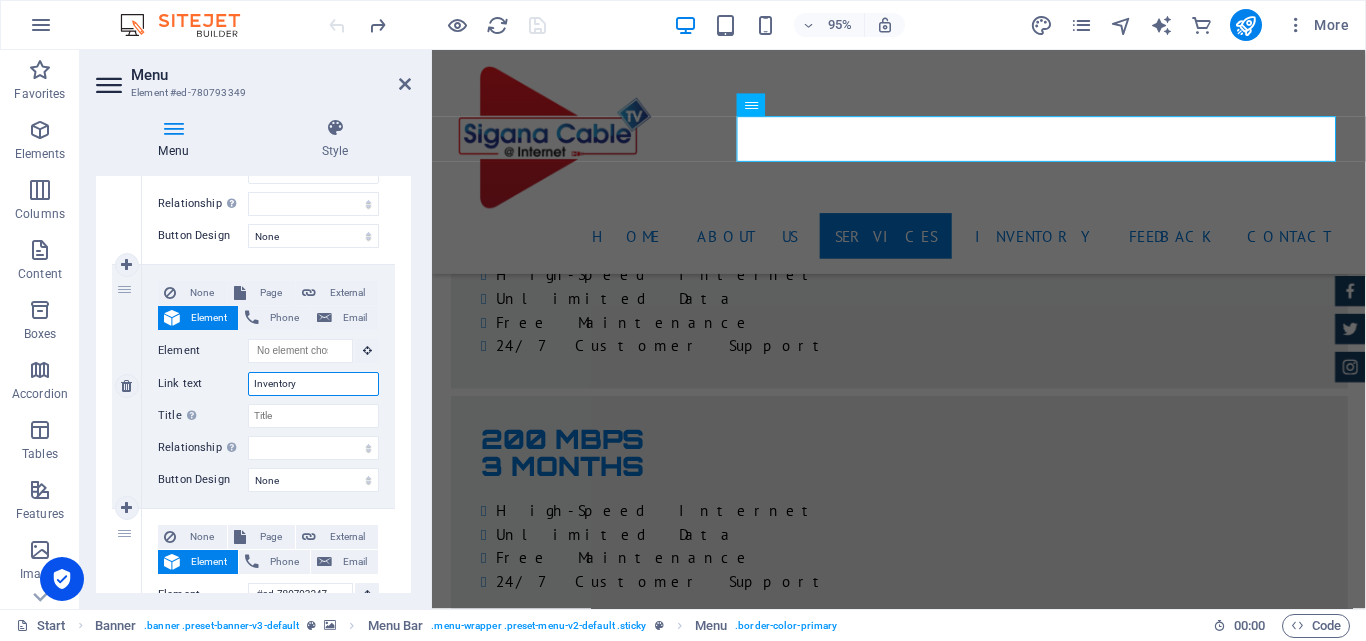 click on "Inventory" at bounding box center (313, 384) 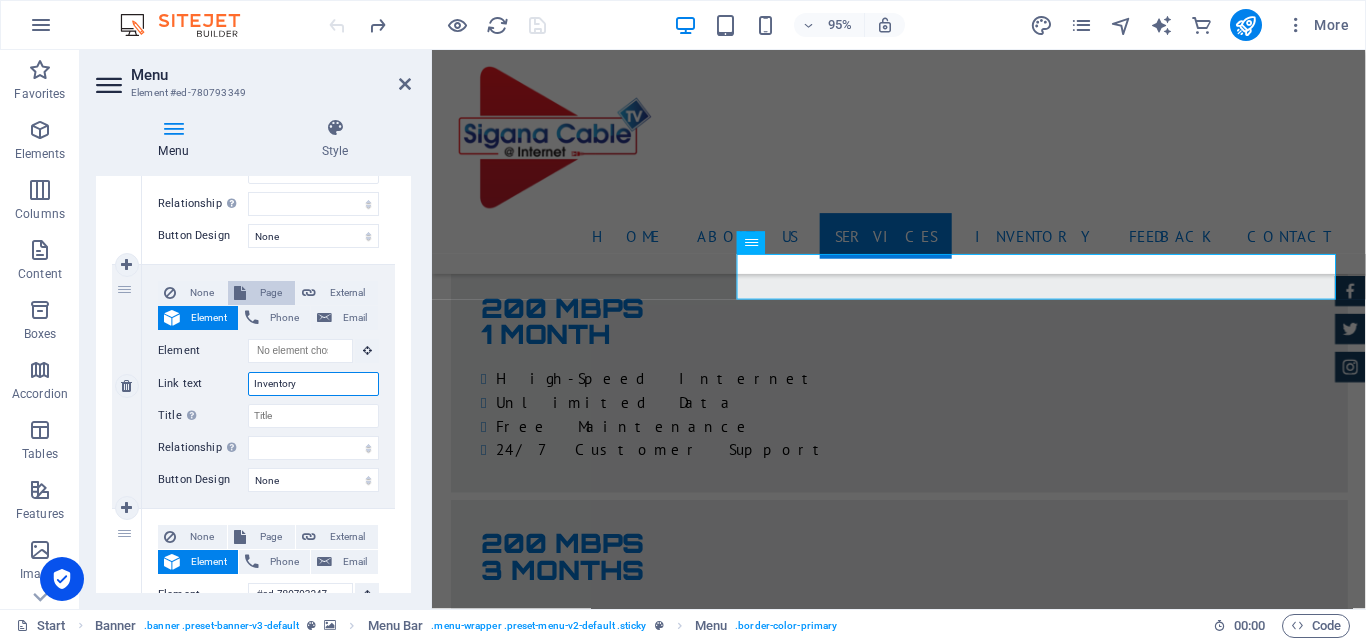 scroll, scrollTop: 4866, scrollLeft: 0, axis: vertical 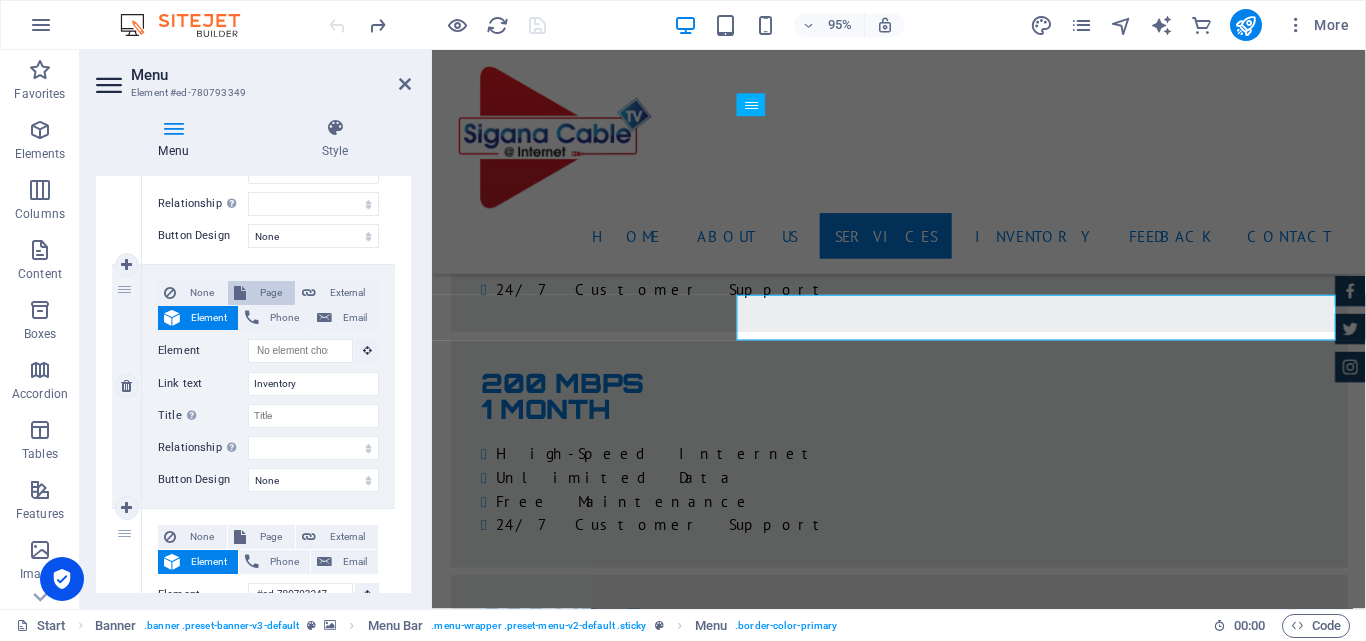 click on "Page" at bounding box center (270, 293) 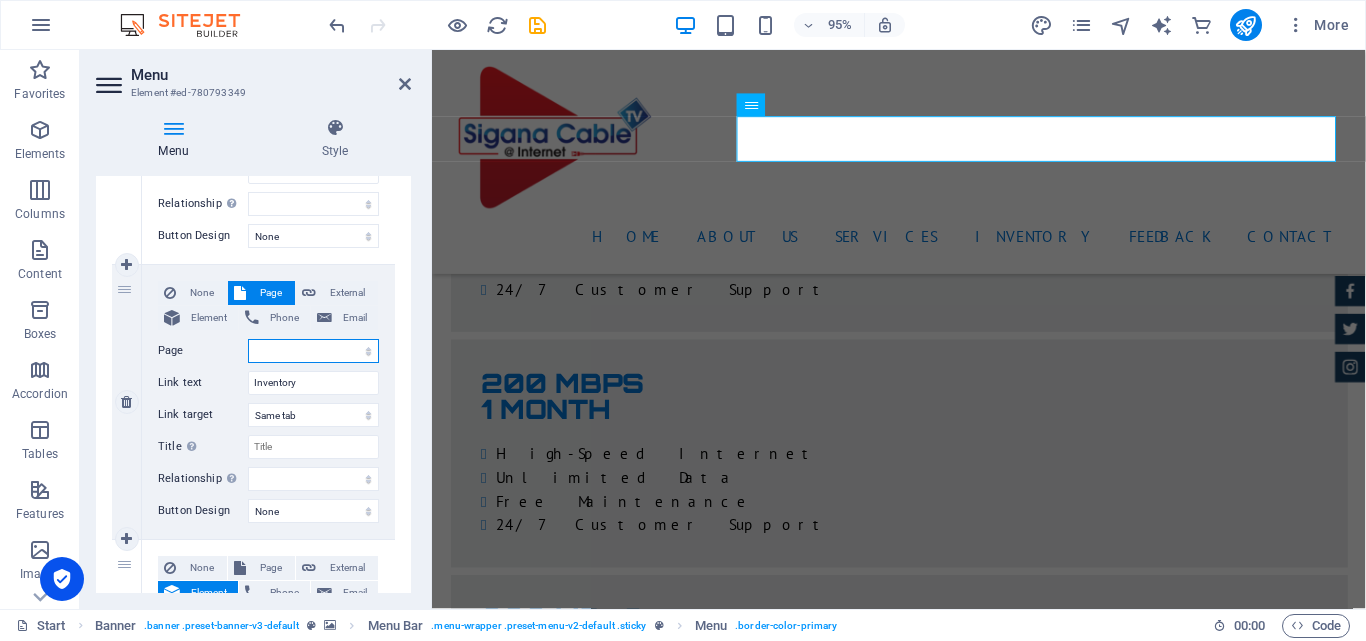 click on "Start Subpage Legal Notice Privacy" at bounding box center [313, 351] 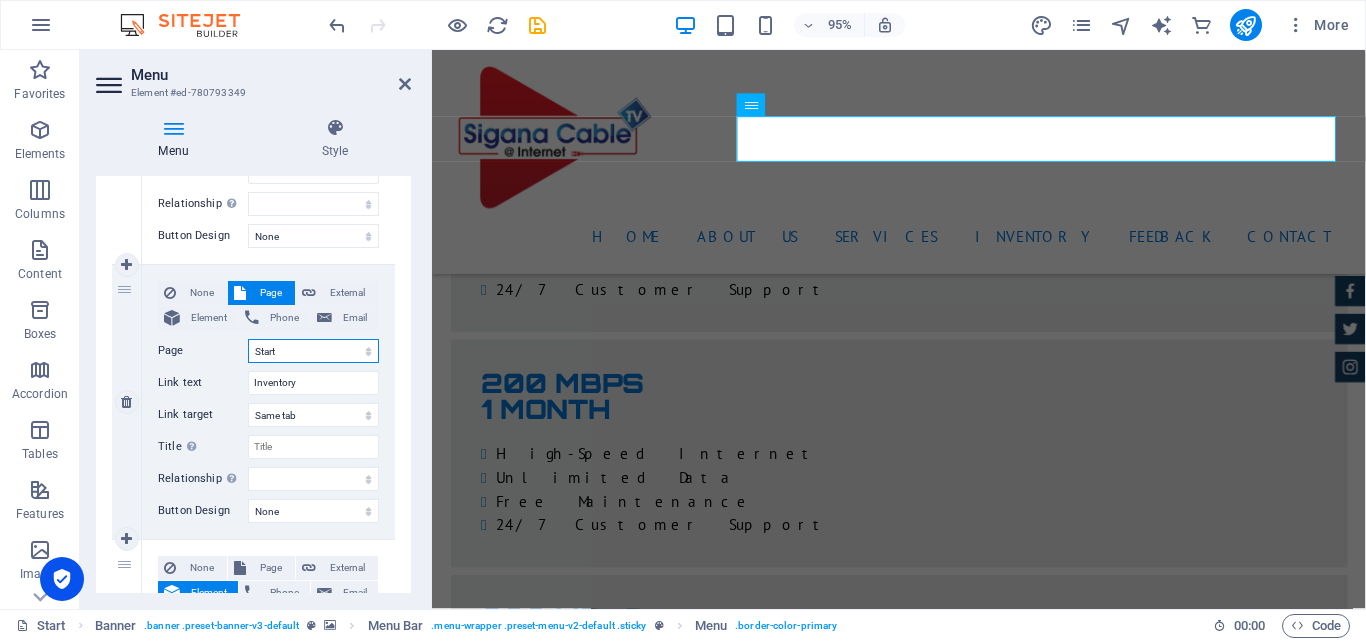 click on "Start Subpage Legal Notice Privacy" at bounding box center [313, 351] 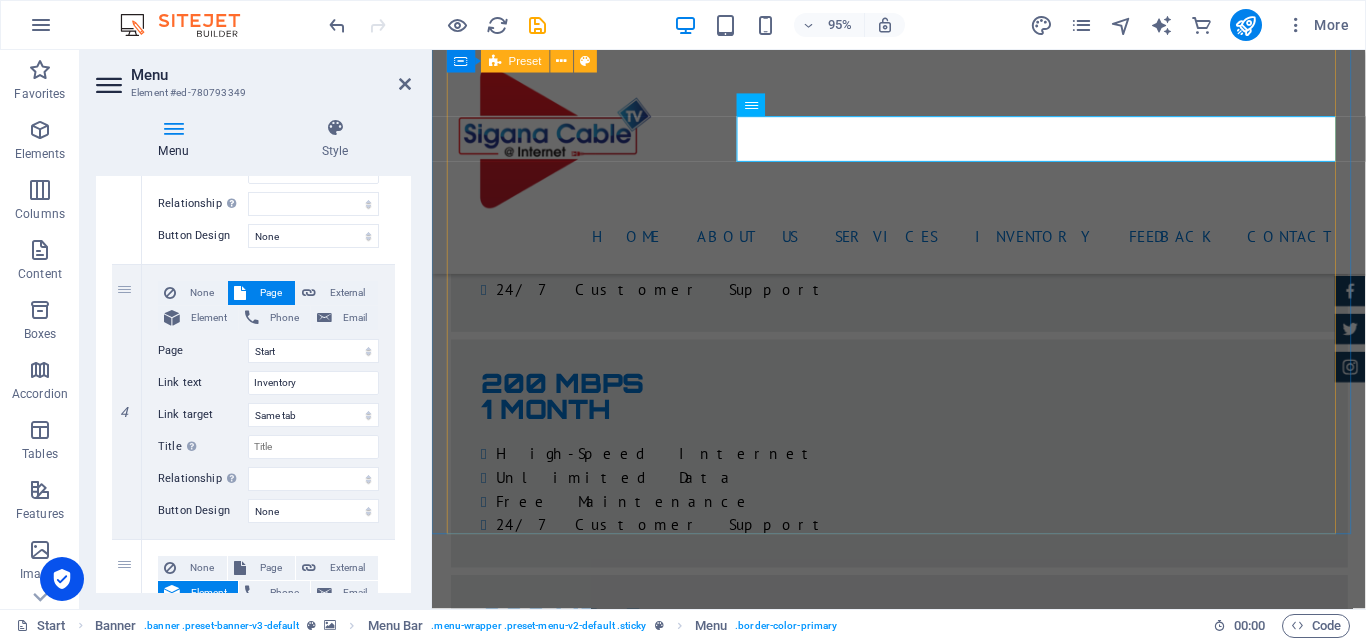 click on "BMW 535I Individual $ 49.999 Automatic  Transmission  | Vivid Blue More Details Land rover Range $ 49.999 Automatic  Transmission  | [PERSON_NAME] More Details Aston [PERSON_NAME]  DB9 $ 49.999 Automatic  Transmission  | Coupe More Details Mercedes AMG $ 49.999 Automatic  Transmission  | Coupe More Details Audi RS7 $ 49.999 Automatic  Transmission  | Coupe More Details Jeep Compass $ 49.999 Automatic  Transmission  | Coupe More Details" at bounding box center [924, 9885] 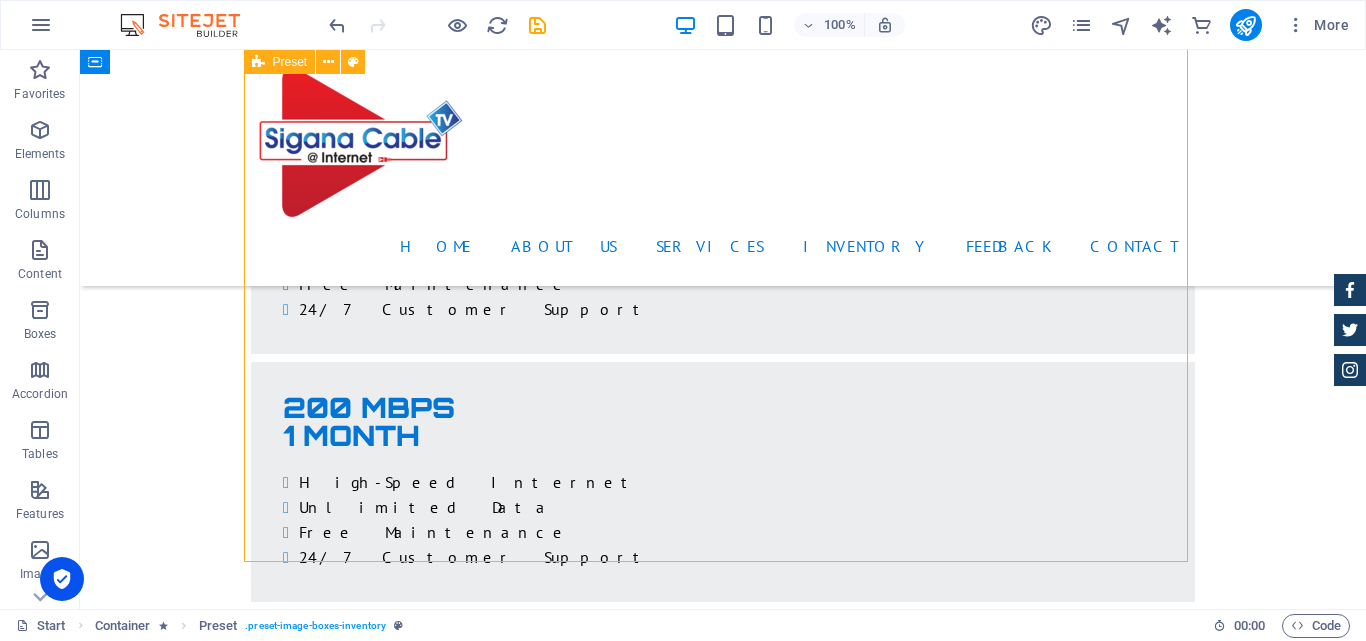 click on "BMW 535I Individual $ 49.999 Automatic  Transmission  | Vivid Blue More Details Land rover Range $ 49.999 Automatic  Transmission  | [PERSON_NAME] More Details Aston [PERSON_NAME]  DB9 $ 49.999 Automatic  Transmission  | Coupe More Details Mercedes AMG $ 49.999 Automatic  Transmission  | Coupe More Details Audi RS7 $ 49.999 Automatic  Transmission  | Coupe More Details Jeep Compass $ 49.999 Automatic  Transmission  | Coupe More Details" at bounding box center (723, 9892) 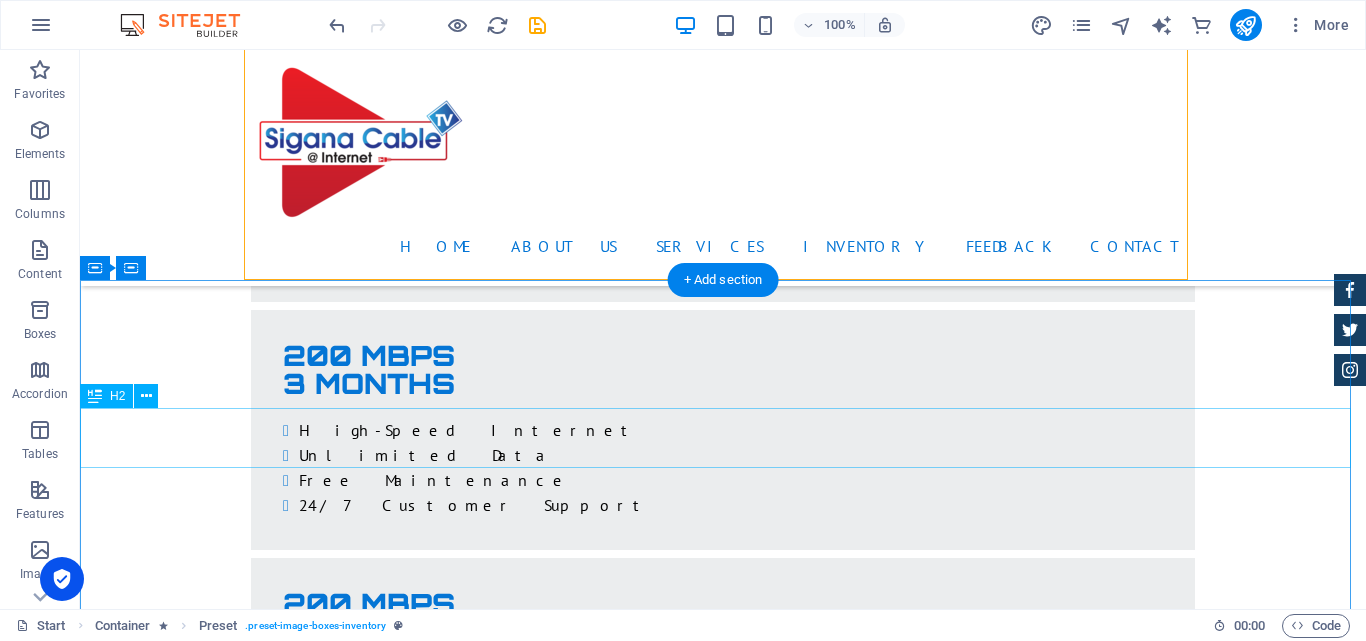 scroll, scrollTop: 4947, scrollLeft: 0, axis: vertical 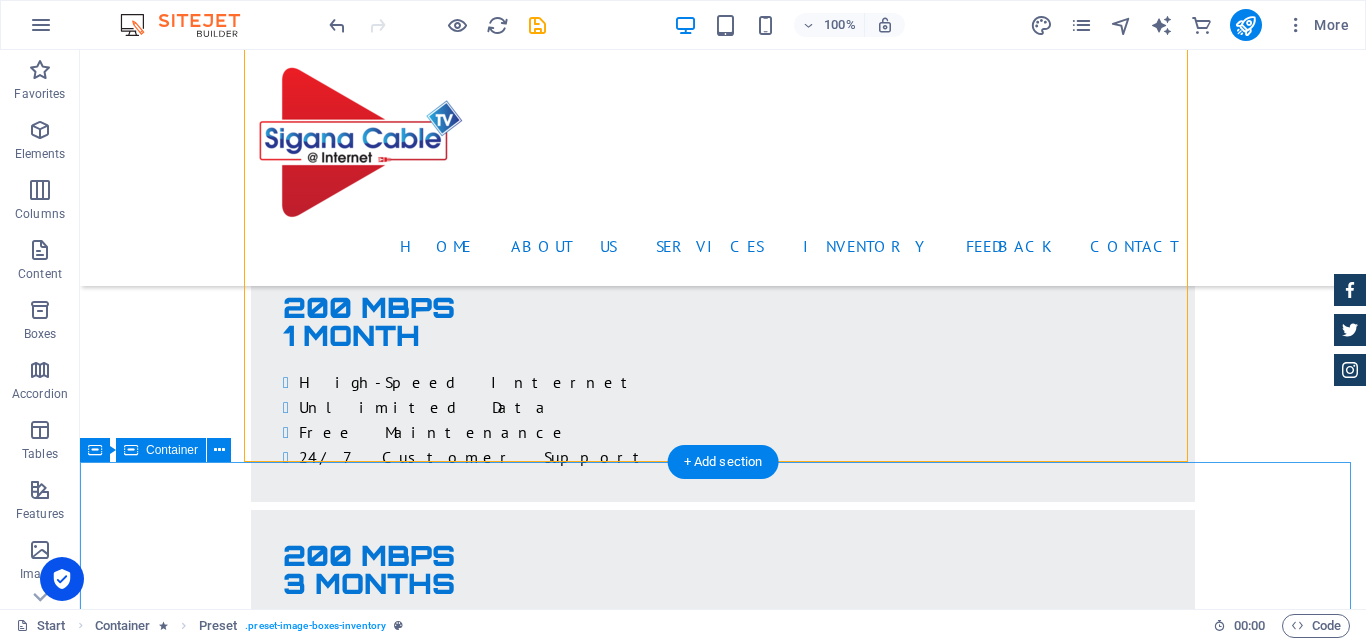 click on "our team CEO – [PERSON_NAME]   “A visionary leader with deep commitment to connecting communities.” Under his leadership, the company has earned trust and grown steadily in service quality and customer satisfaction. Managing Director – [PERSON_NAME]   “The energy behind innovation and service excellence.” [PERSON_NAME] is known for his hands-on approach and commitment to improving user experience." at bounding box center [723, 13267] 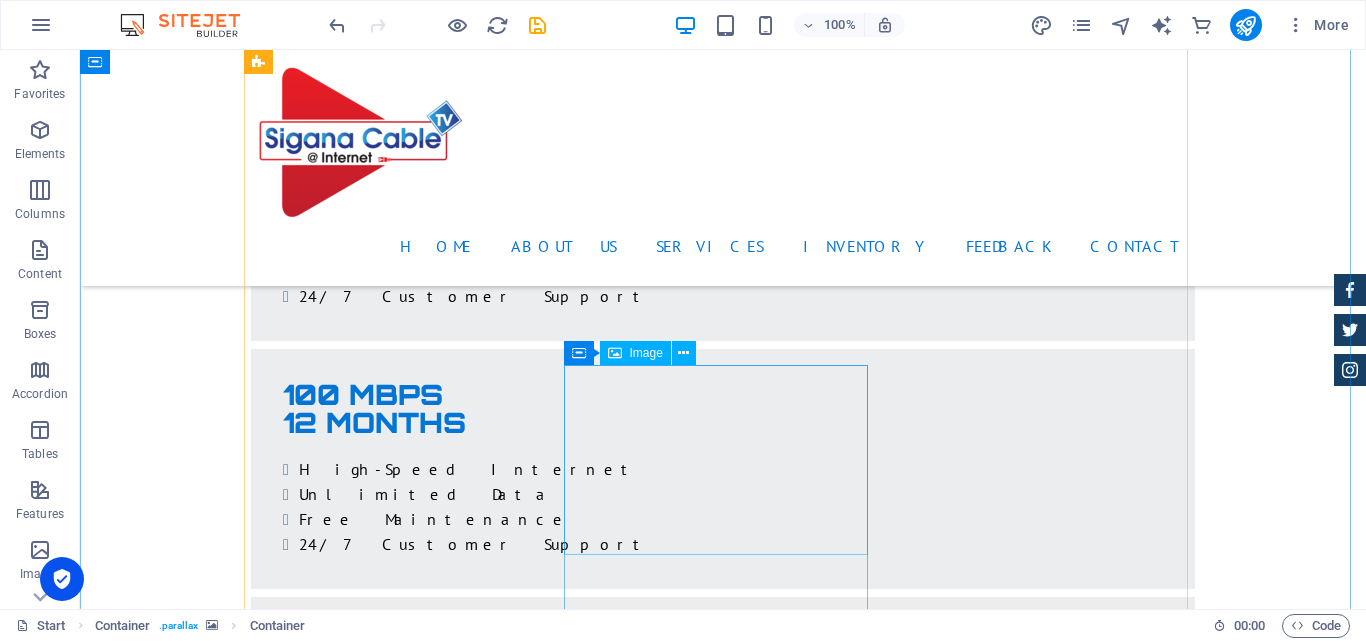 scroll, scrollTop: 4547, scrollLeft: 0, axis: vertical 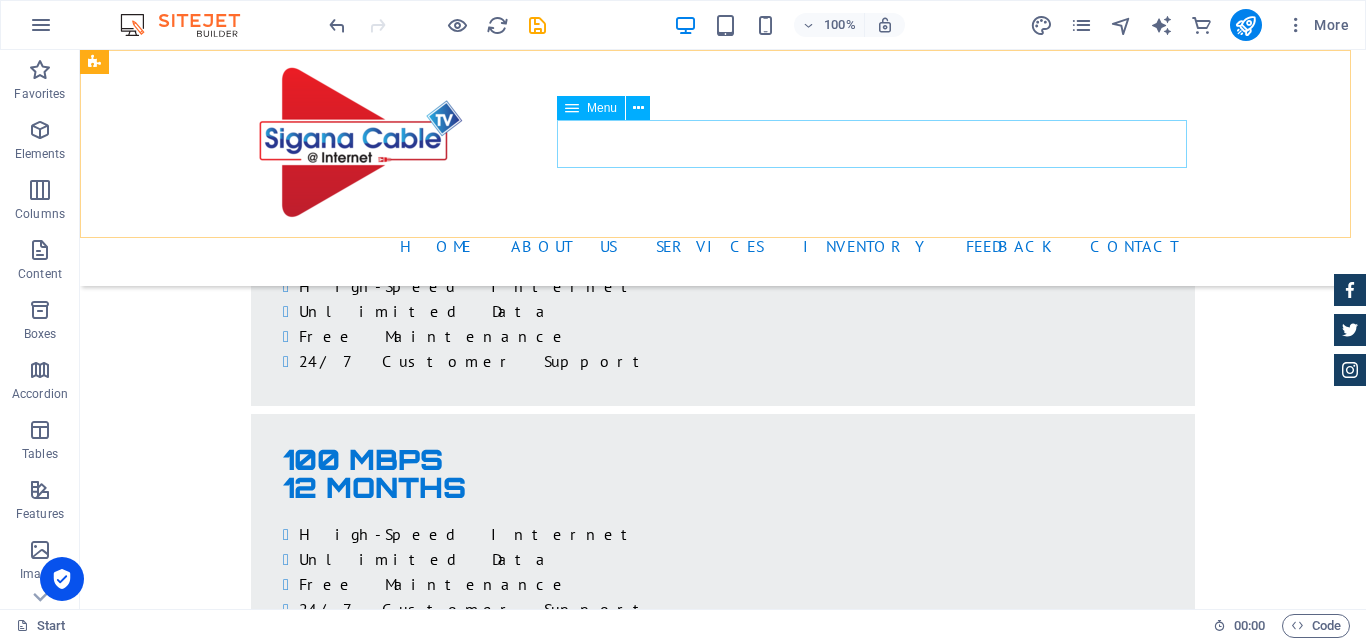 click on "Home About us Services Inventory Feedback Contact" at bounding box center [723, 246] 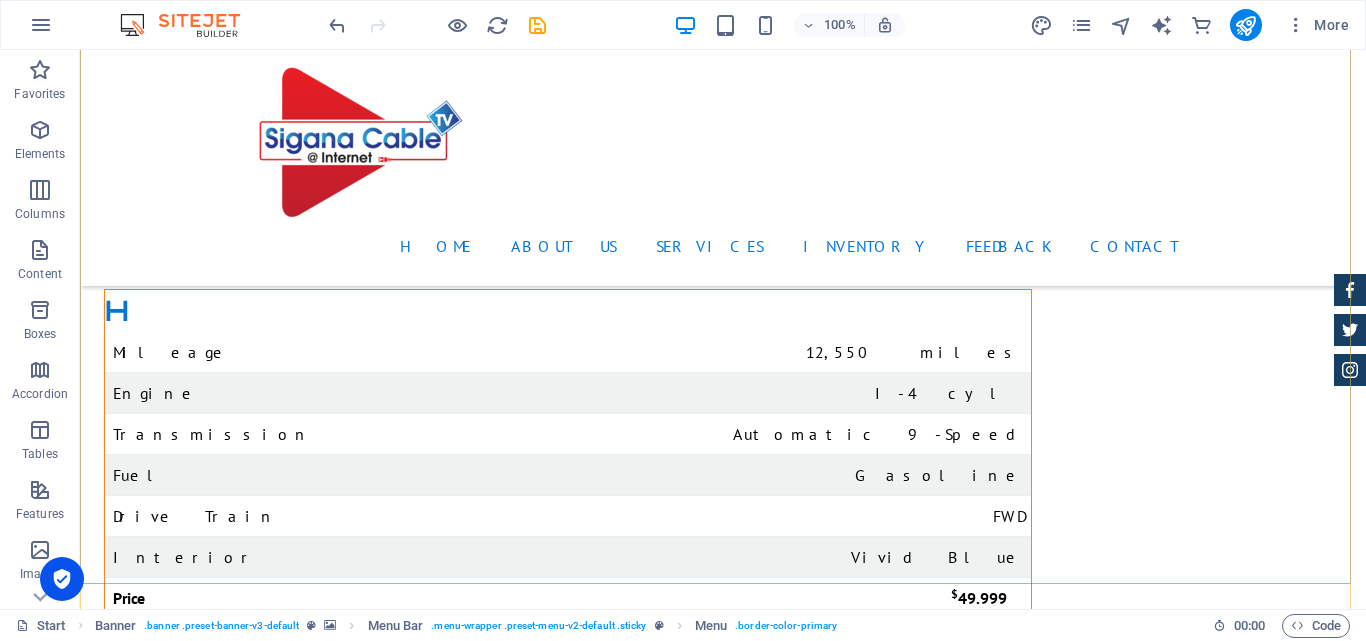 scroll, scrollTop: 6347, scrollLeft: 0, axis: vertical 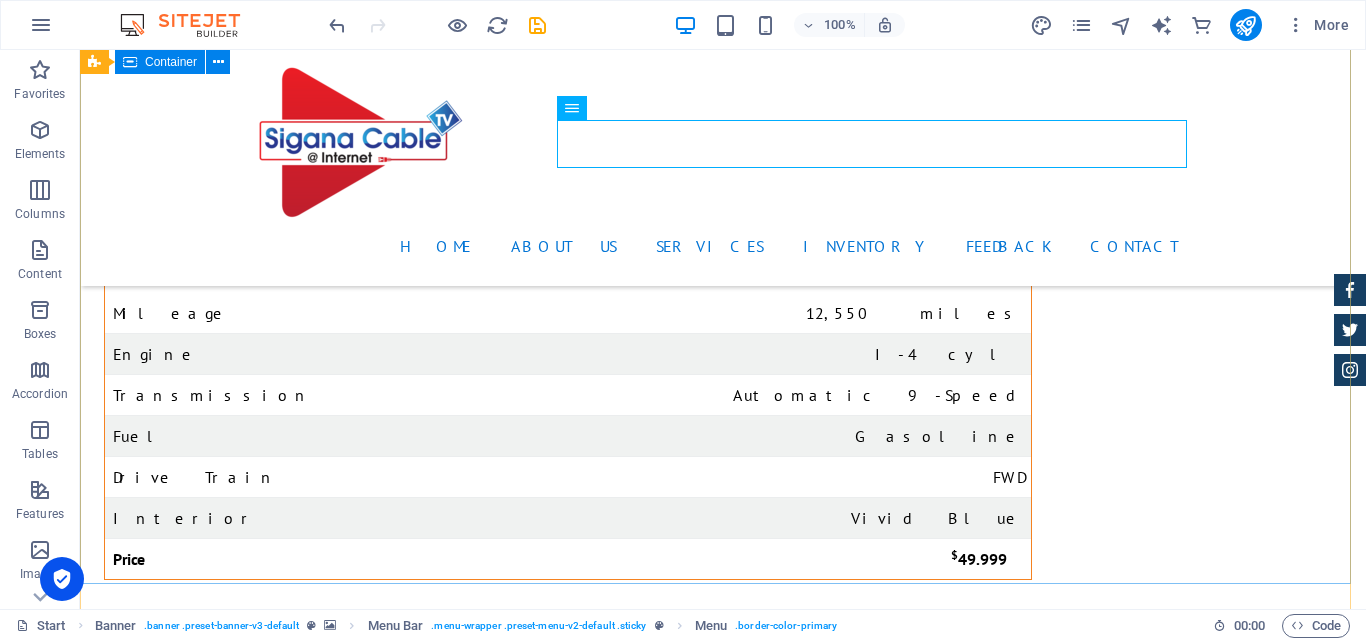 click on "Contact We are happy to assist you Baglung [GEOGRAPHIC_DATA] Gooldengate ,  Baglung Nepal   33000 068-520005 [EMAIL_ADDRESS][DOMAIN_NAME] Legal Notice  |  Privacy   I have read and understand the privacy policy. Unreadable? Regenerate Send" at bounding box center (723, 12830) 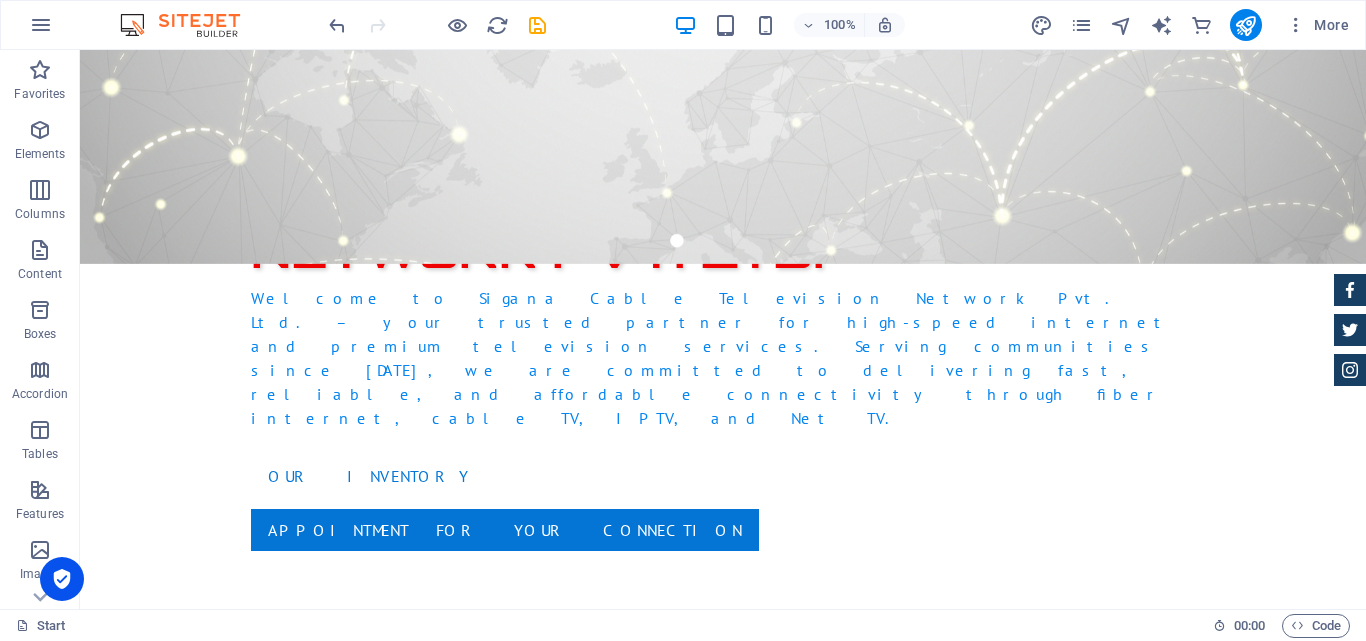scroll, scrollTop: 0, scrollLeft: 0, axis: both 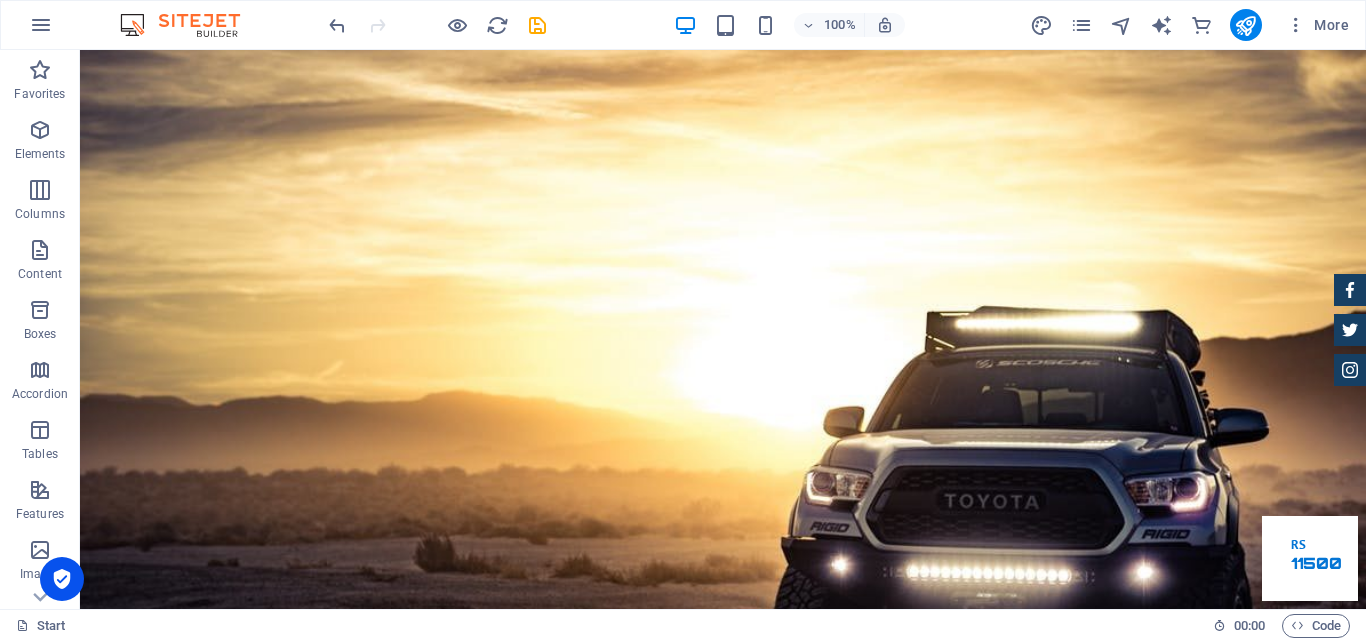 drag, startPoint x: 1362, startPoint y: 477, endPoint x: 1406, endPoint y: 79, distance: 400.42477 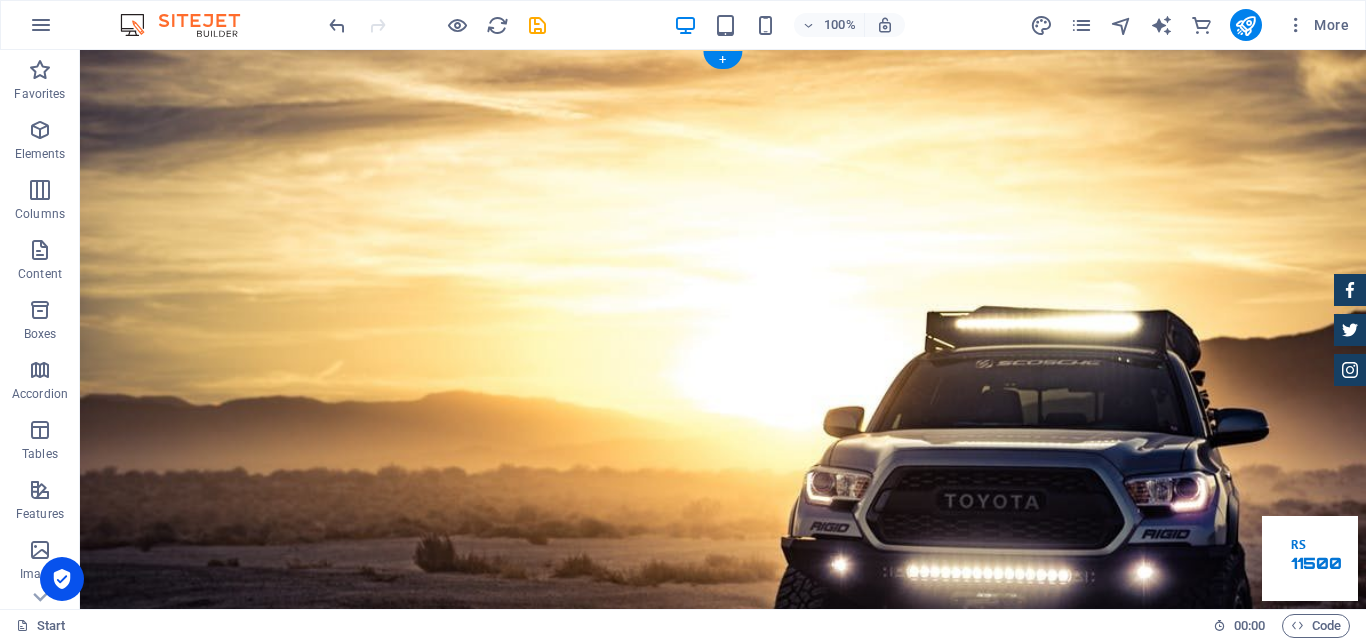 click at bounding box center [723, 1485] 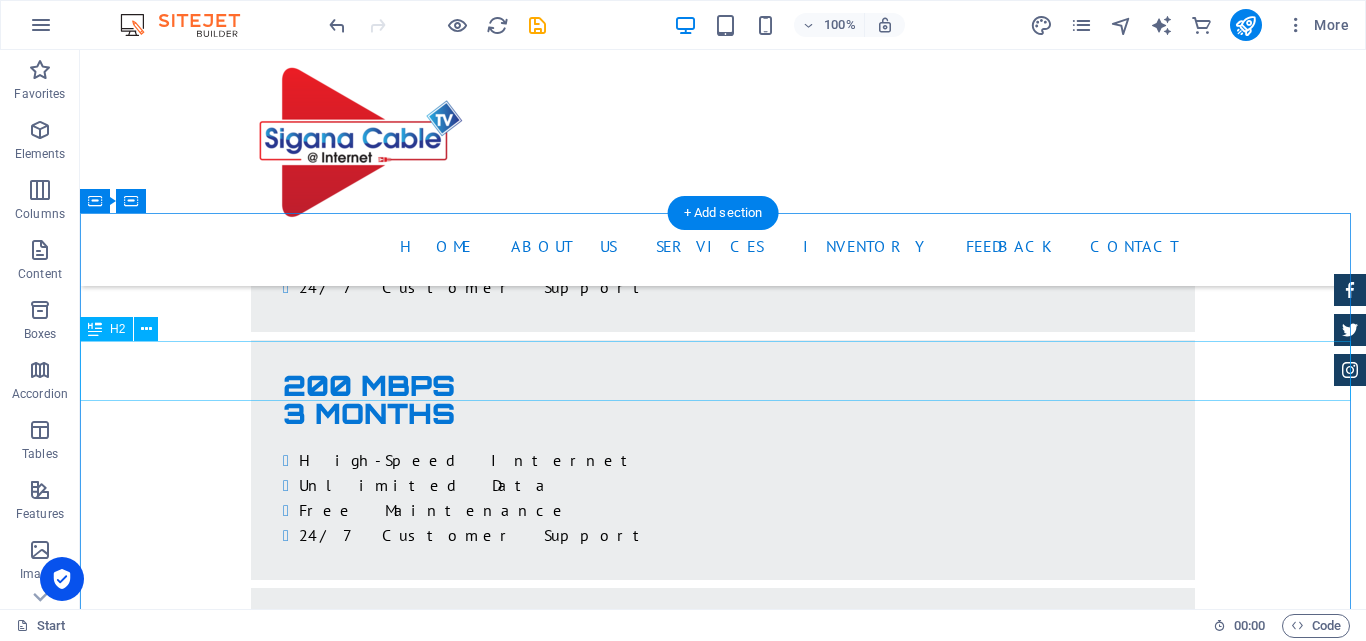 scroll, scrollTop: 5000, scrollLeft: 0, axis: vertical 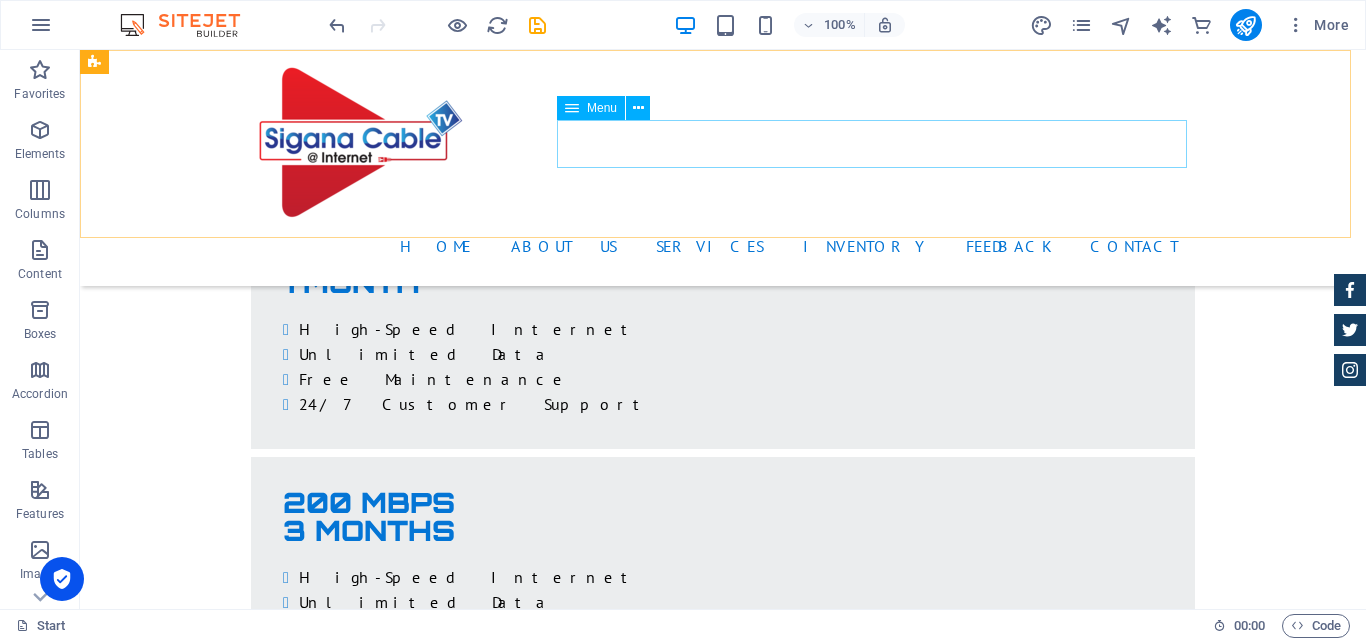 click on "Home About us Services Inventory Feedback Contact" at bounding box center [723, 246] 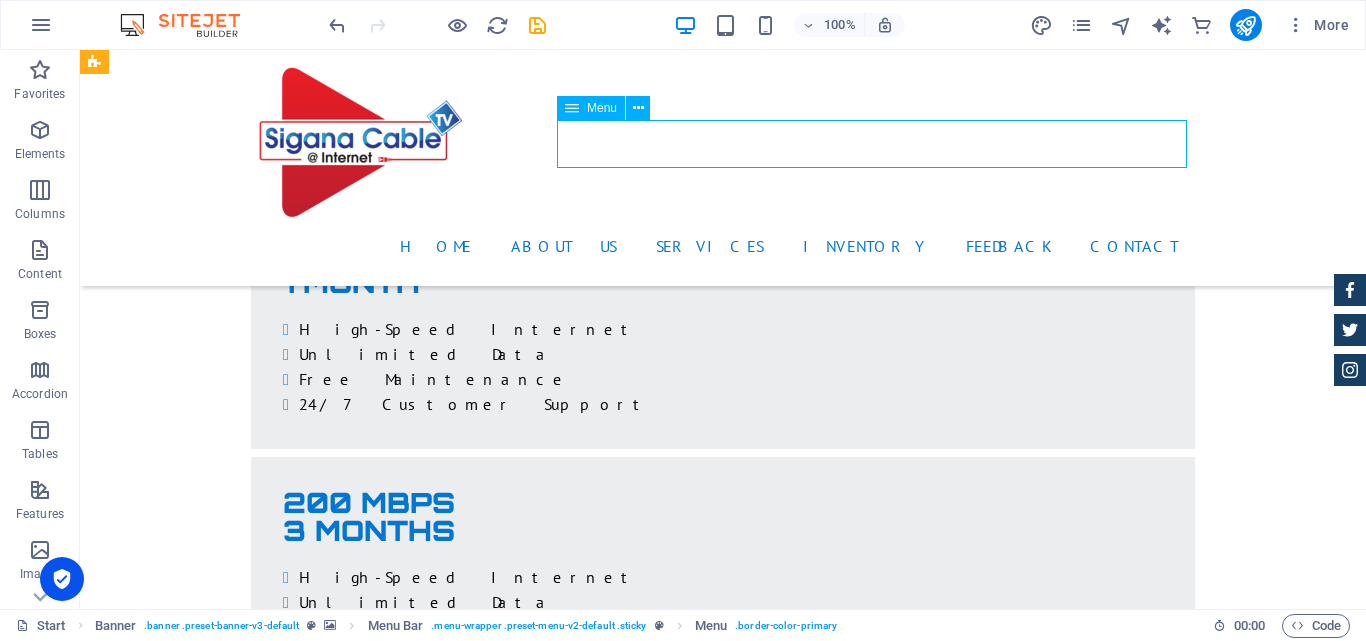 click on "Home About us Services Inventory Feedback Contact" at bounding box center [723, 246] 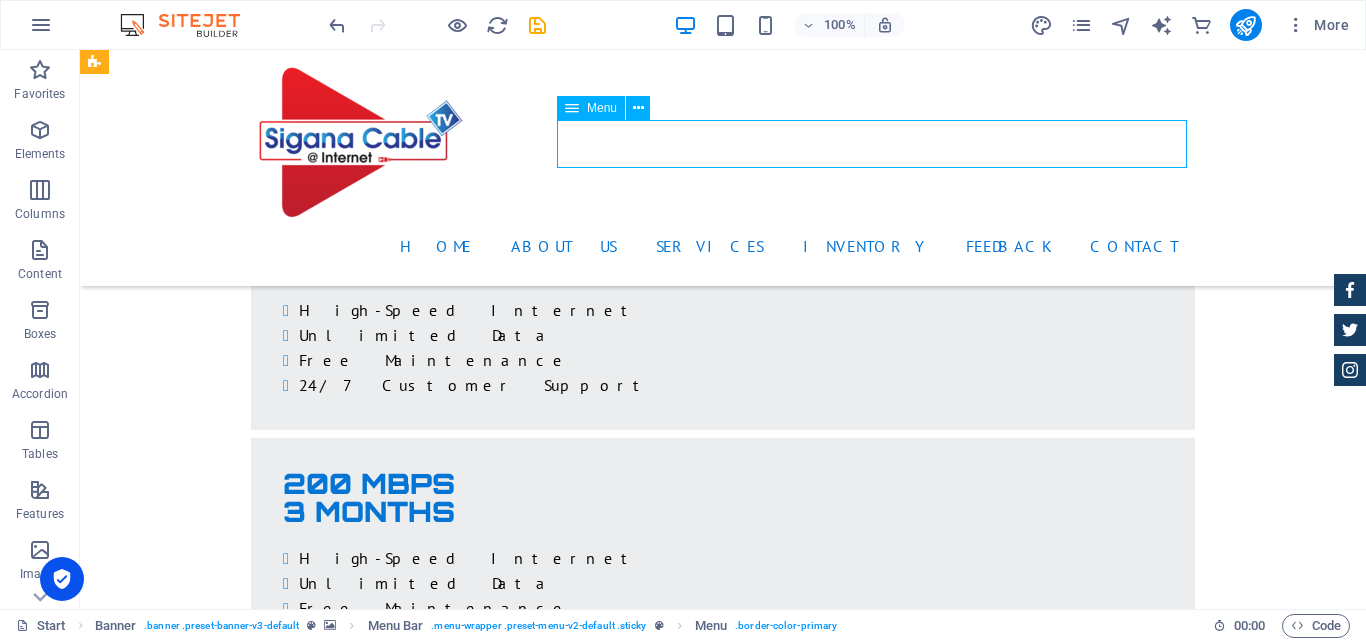 select 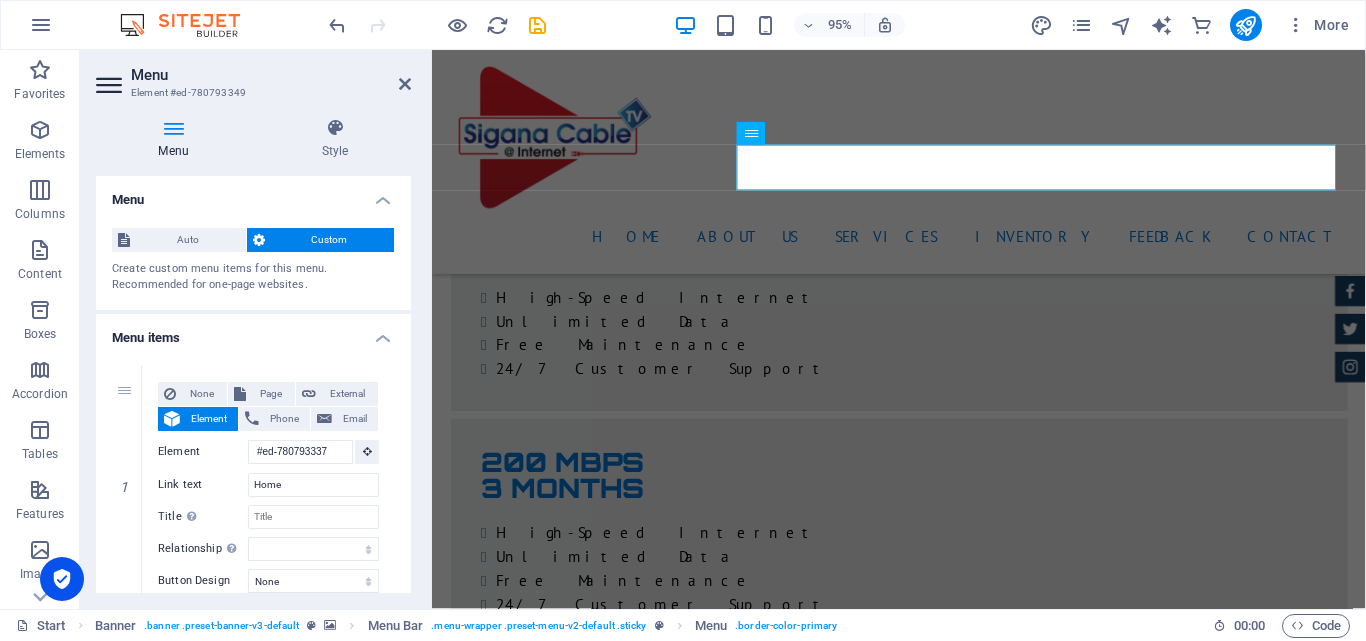 scroll, scrollTop: 500, scrollLeft: 0, axis: vertical 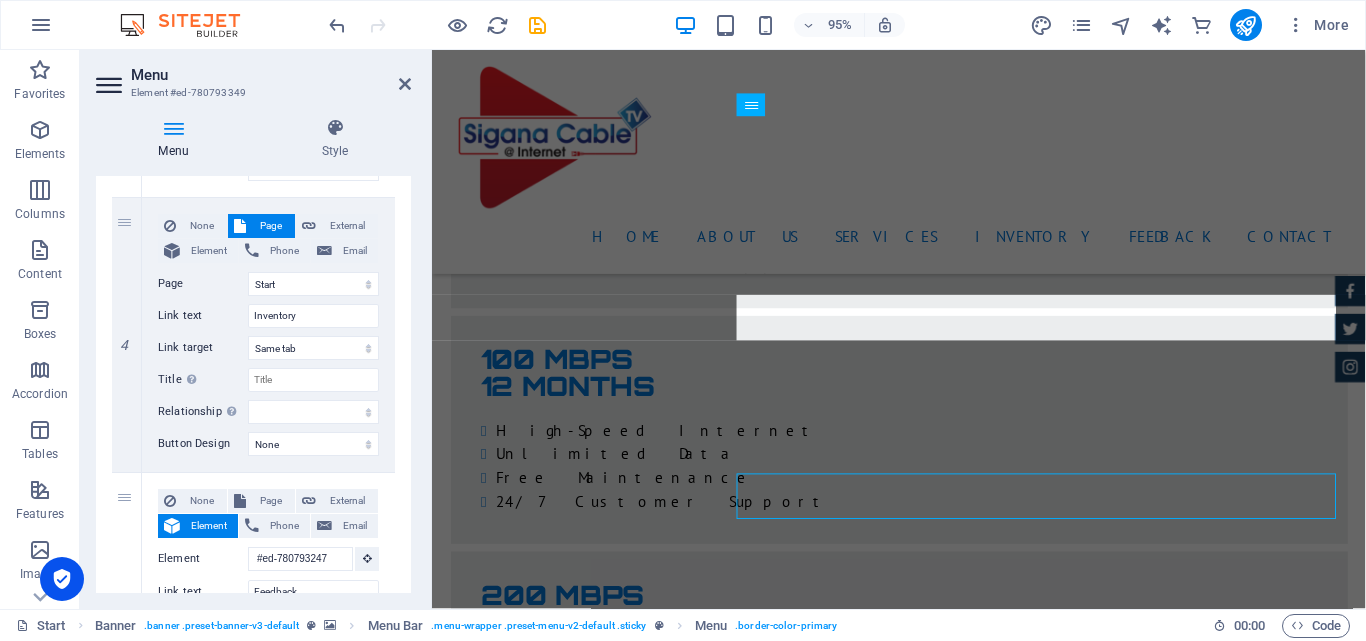 drag, startPoint x: 405, startPoint y: 443, endPoint x: 397, endPoint y: 487, distance: 44.72136 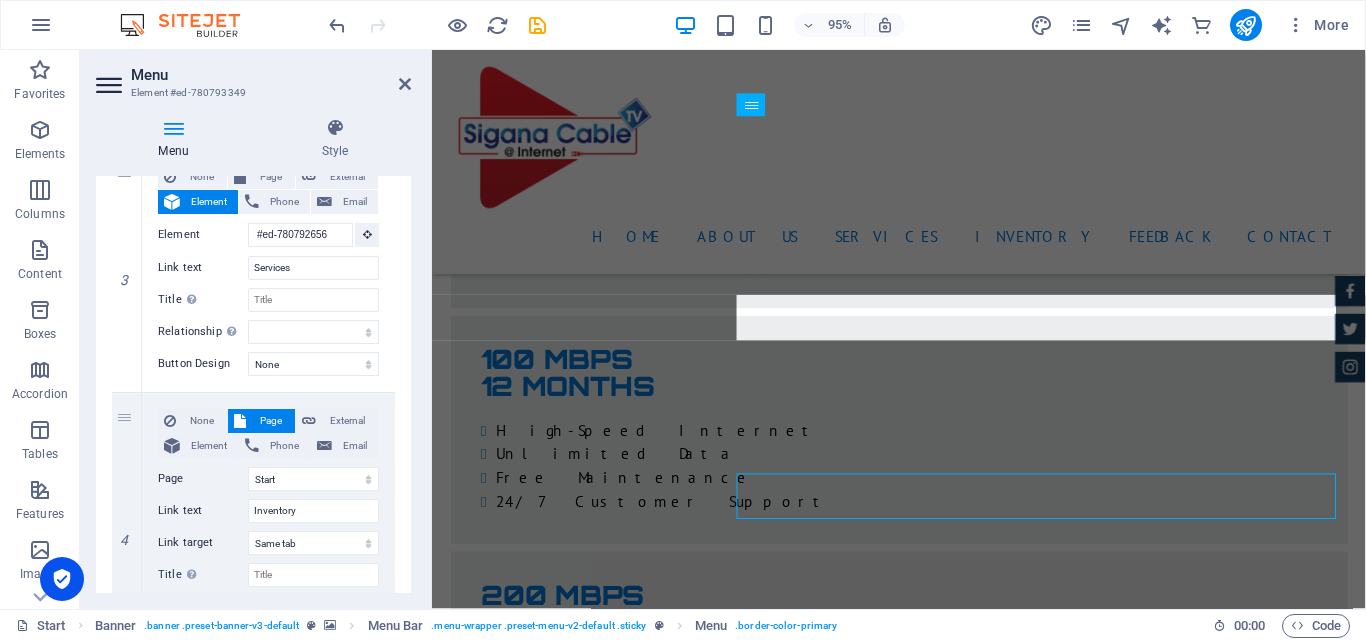 scroll, scrollTop: 714, scrollLeft: 0, axis: vertical 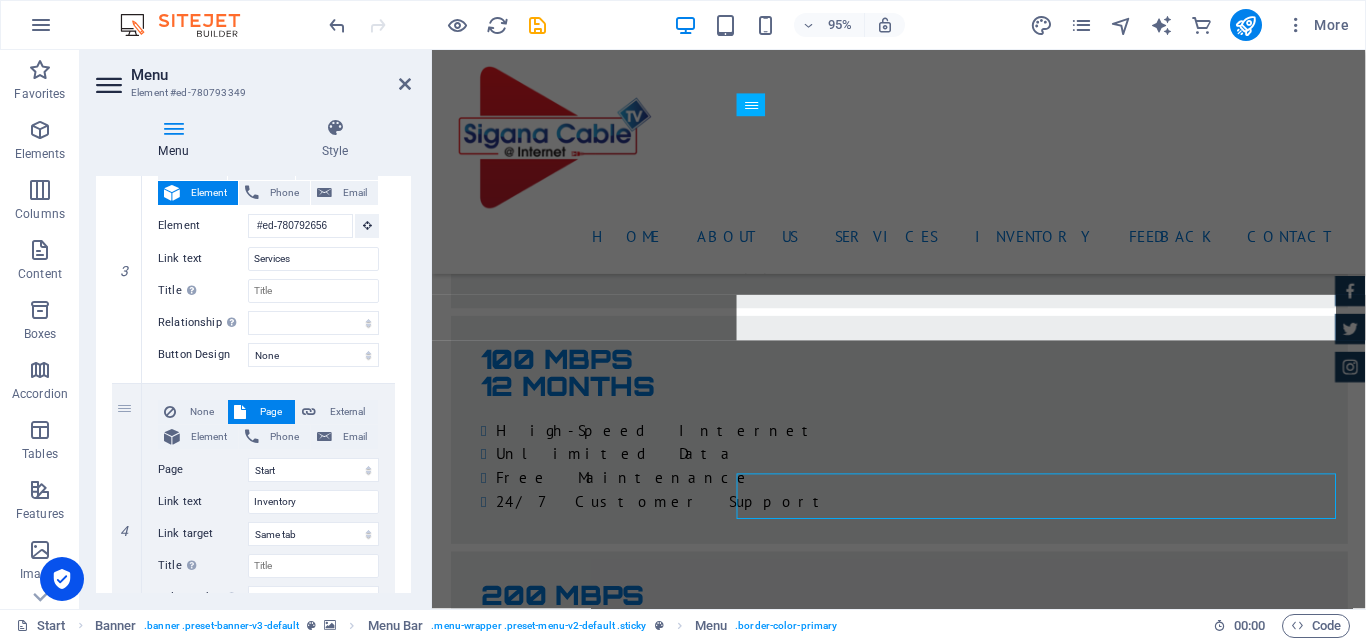 drag, startPoint x: 409, startPoint y: 448, endPoint x: 2, endPoint y: 372, distance: 414.03503 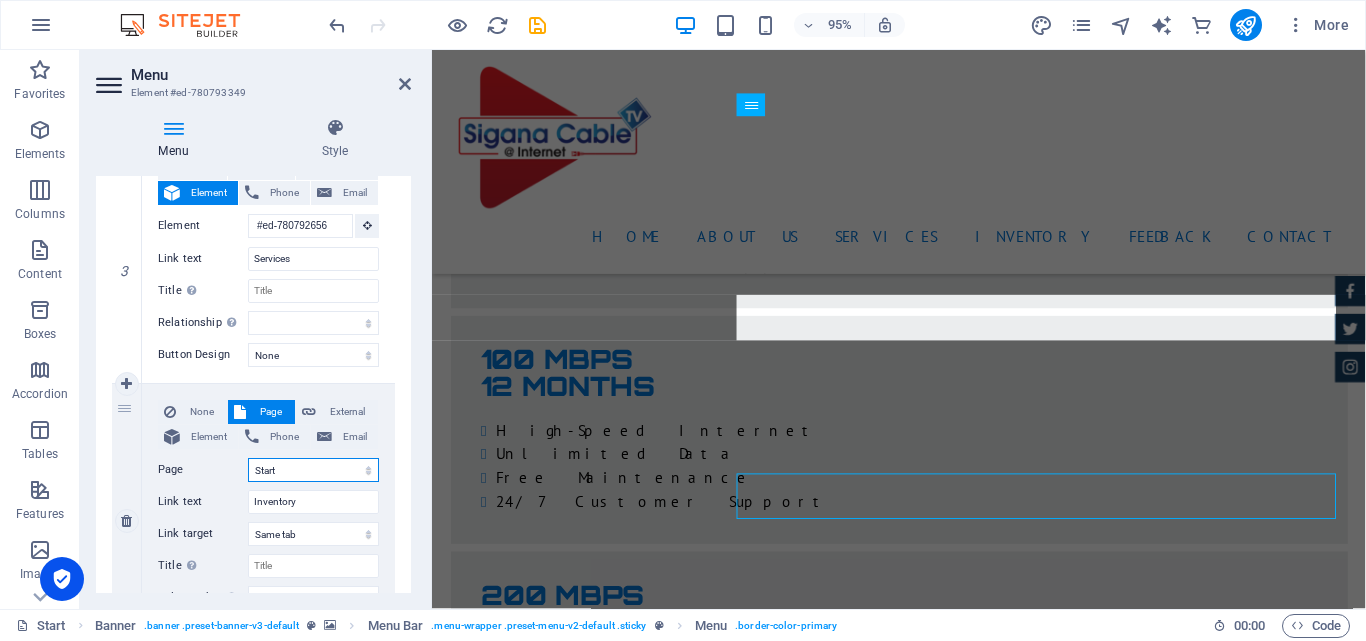 click on "Start Subpage Legal Notice Privacy" at bounding box center (313, 470) 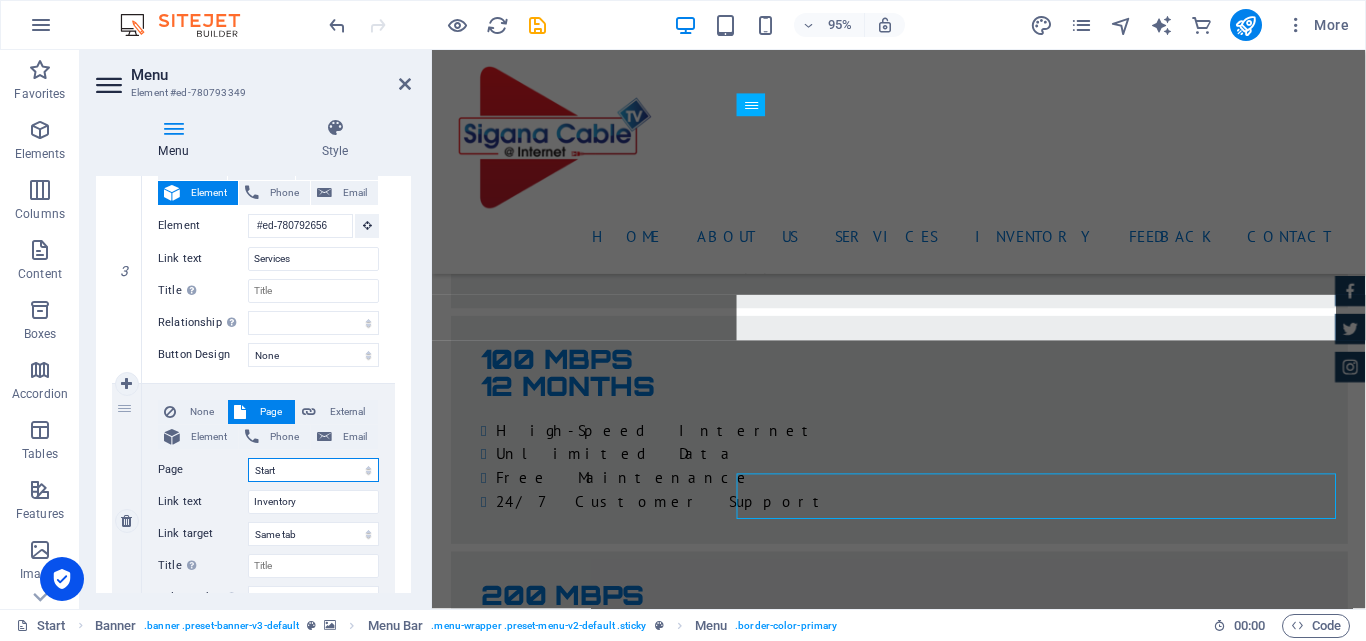 select on "1" 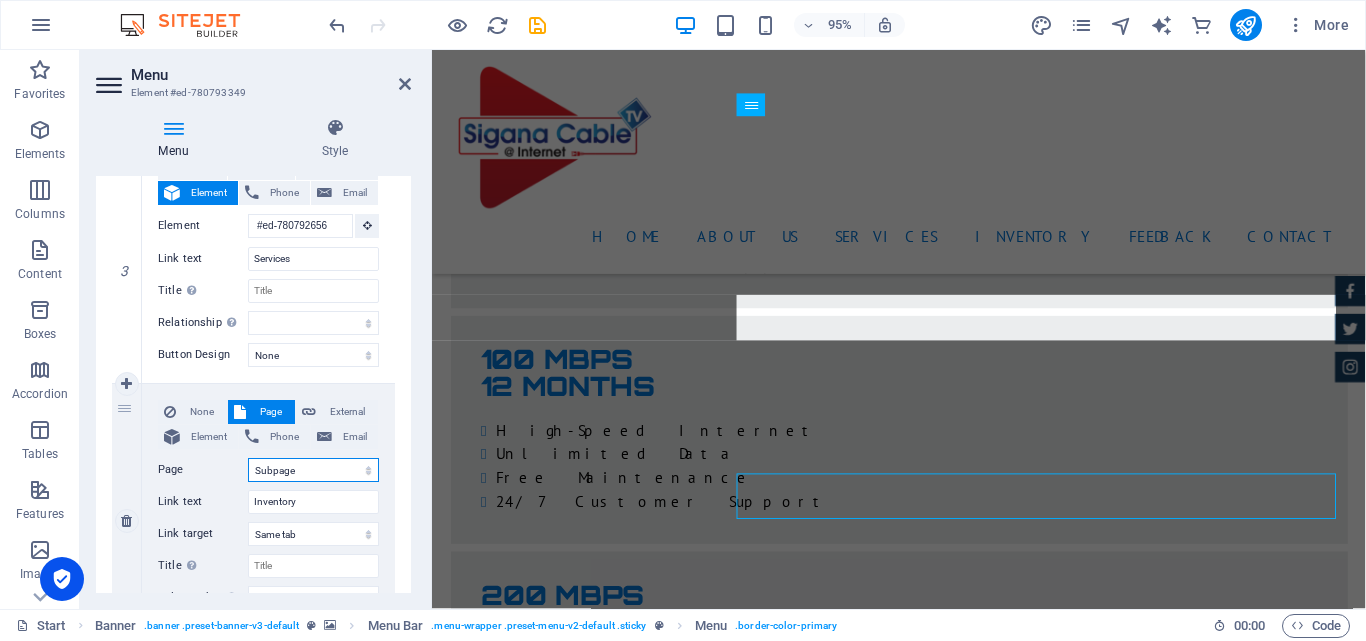 click on "Start Subpage Legal Notice Privacy" at bounding box center [313, 470] 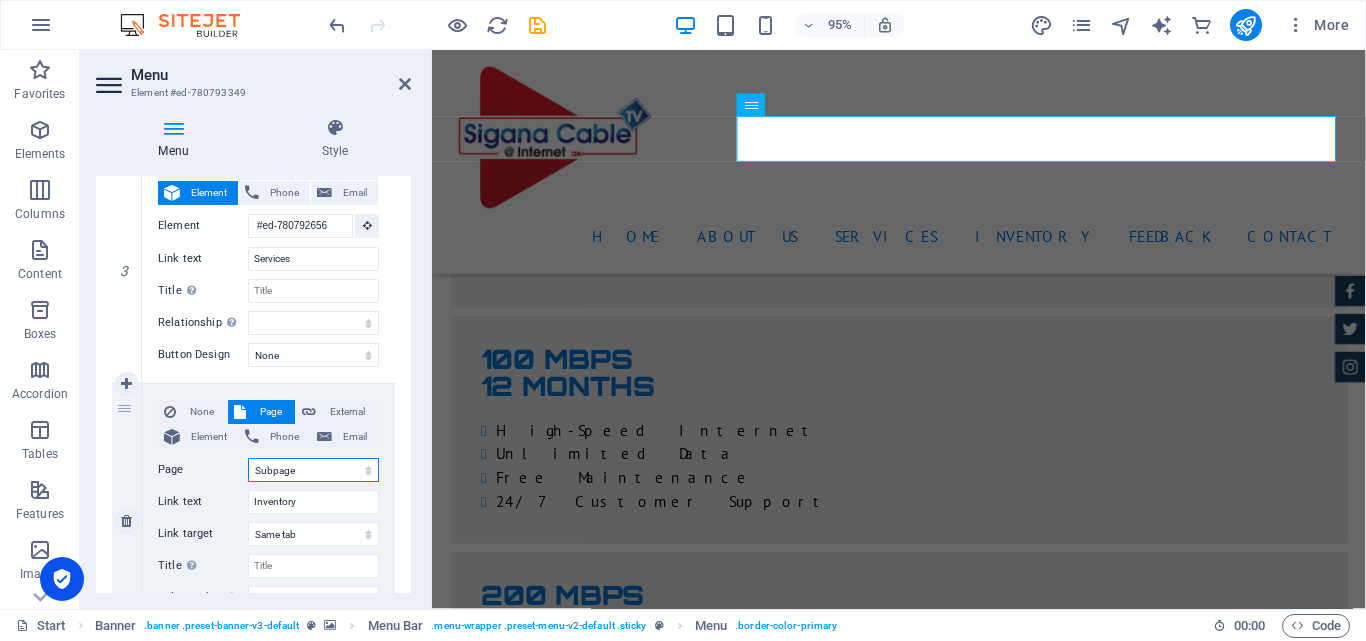 click on "Start Subpage Legal Notice Privacy" at bounding box center [313, 470] 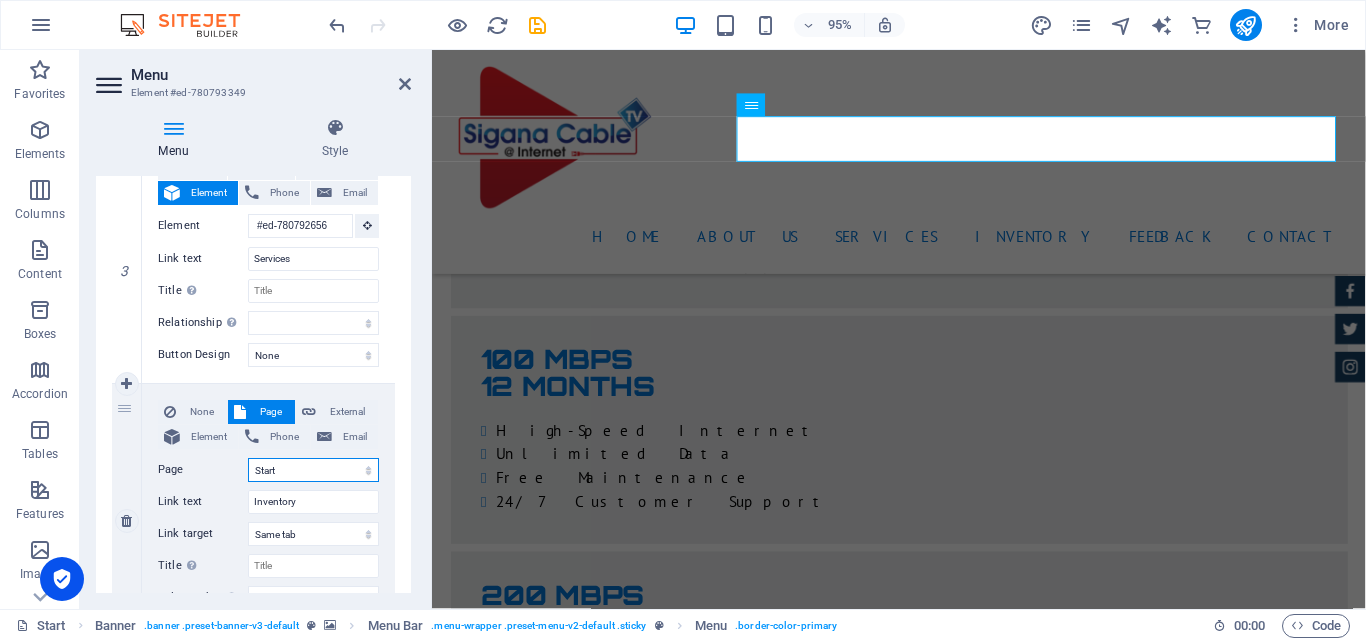 click on "Start Subpage Legal Notice Privacy" at bounding box center (313, 470) 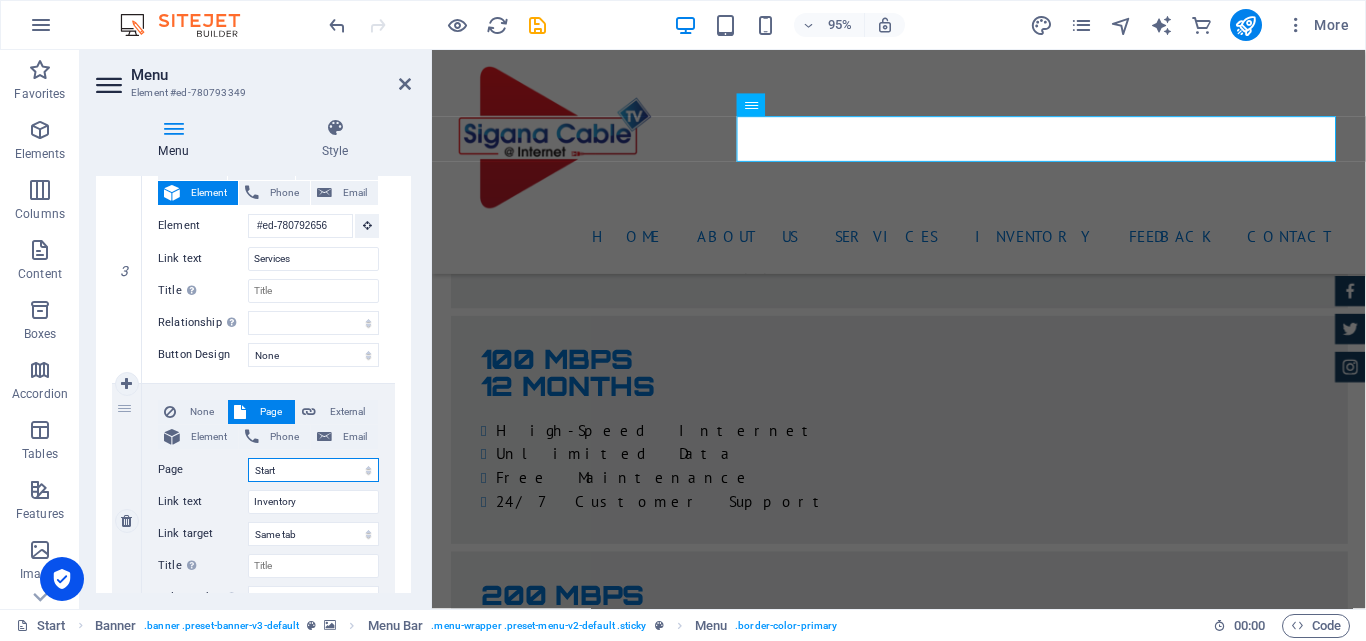 click on "Start Subpage Legal Notice Privacy" at bounding box center (313, 470) 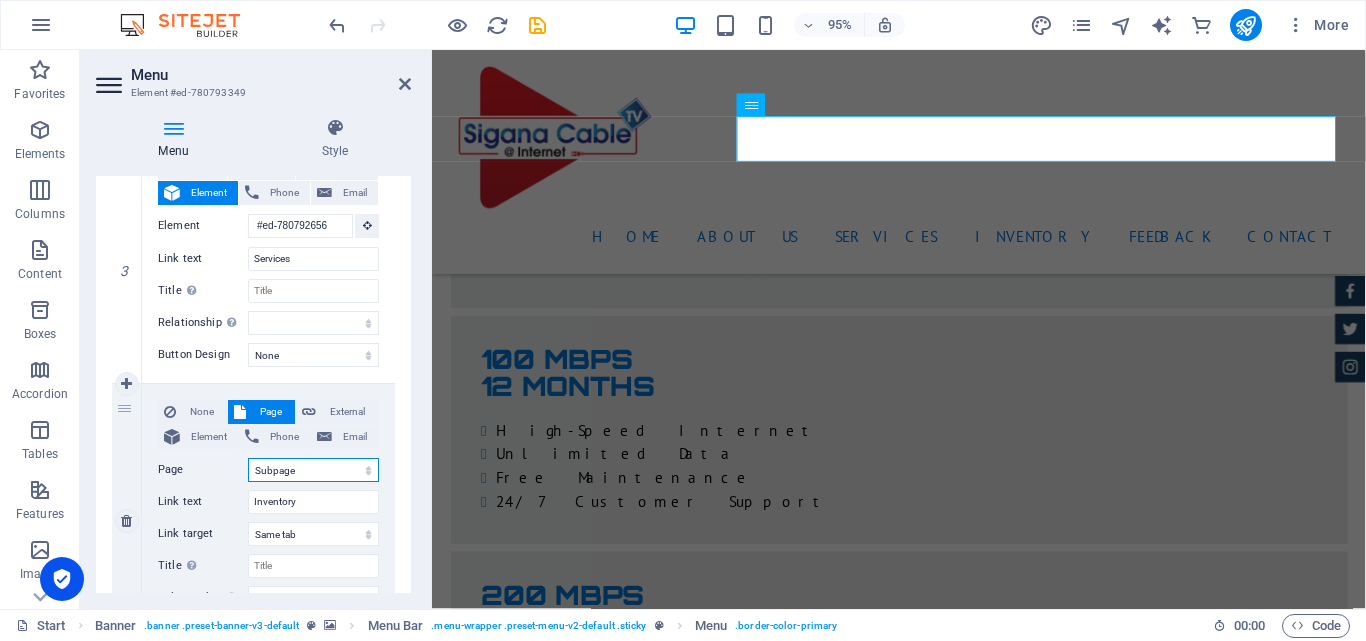 click on "Start Subpage Legal Notice Privacy" at bounding box center [313, 470] 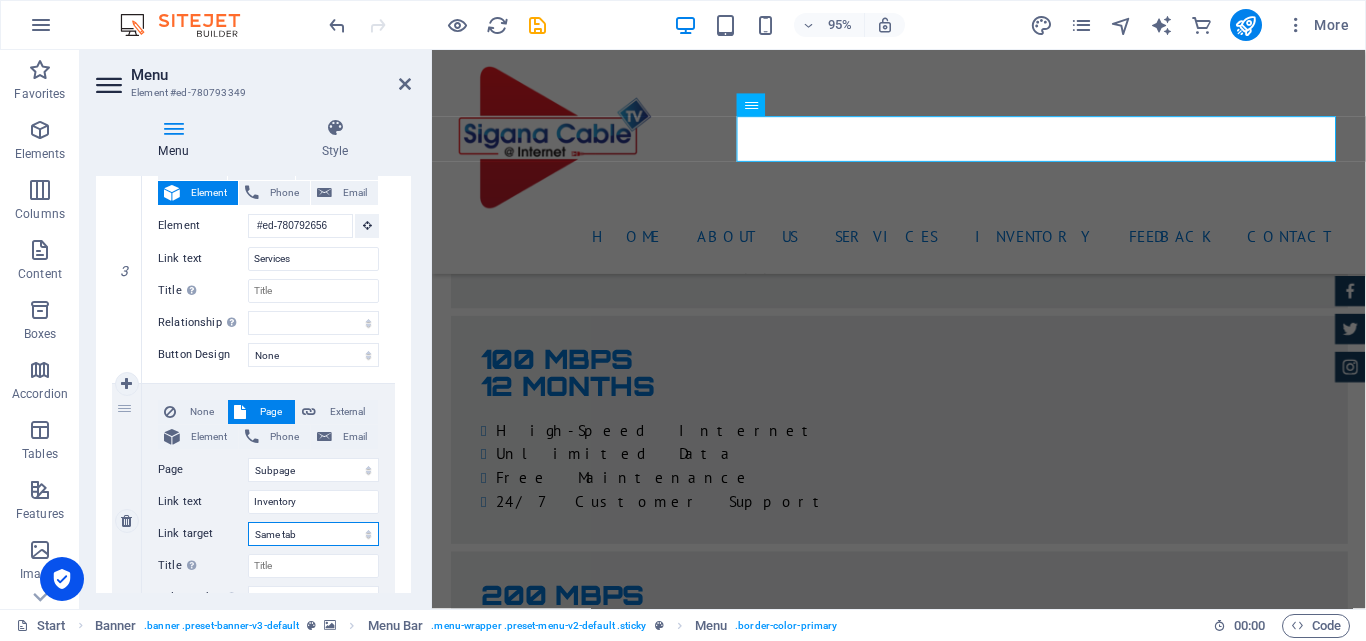 click on "New tab Same tab Overlay" at bounding box center (313, 534) 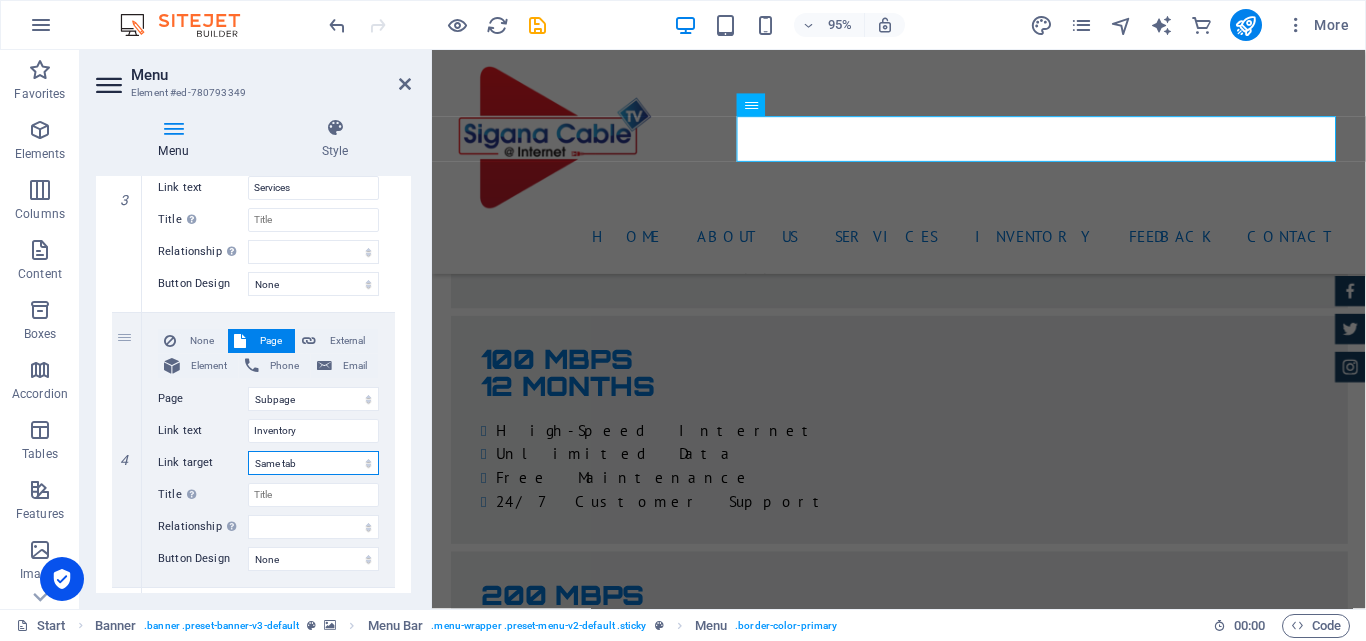 scroll, scrollTop: 801, scrollLeft: 0, axis: vertical 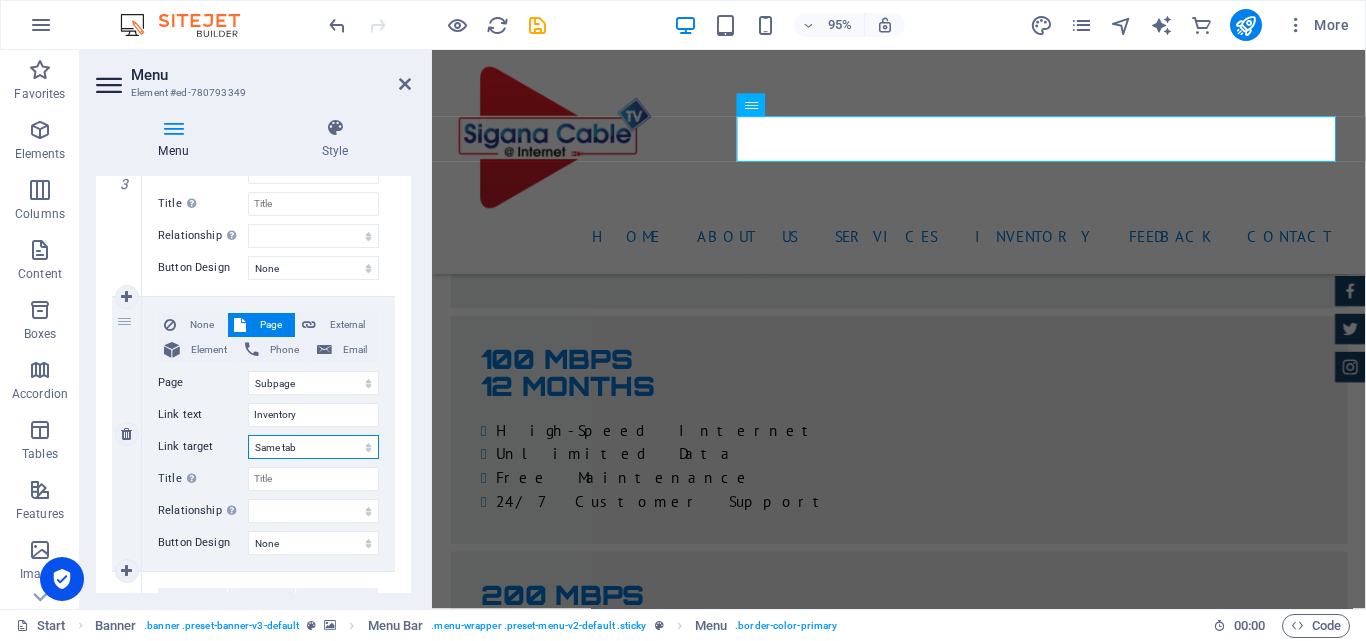 click on "New tab Same tab Overlay" at bounding box center (313, 447) 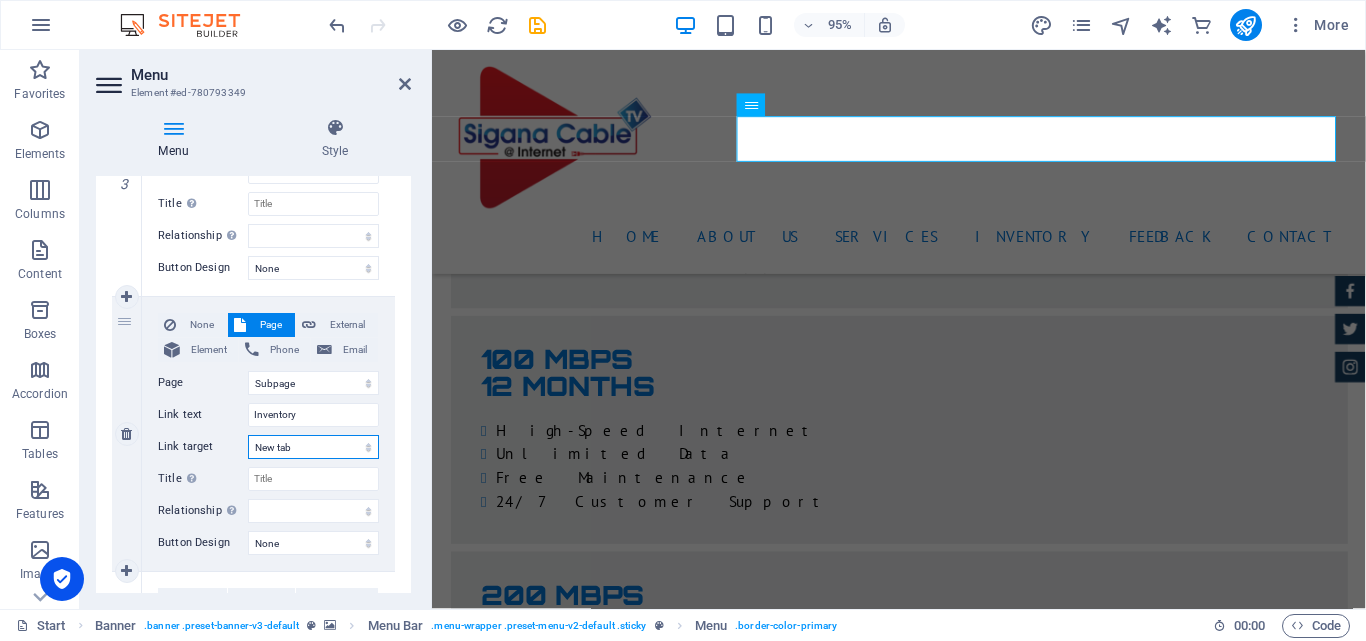 click on "New tab Same tab Overlay" at bounding box center (313, 447) 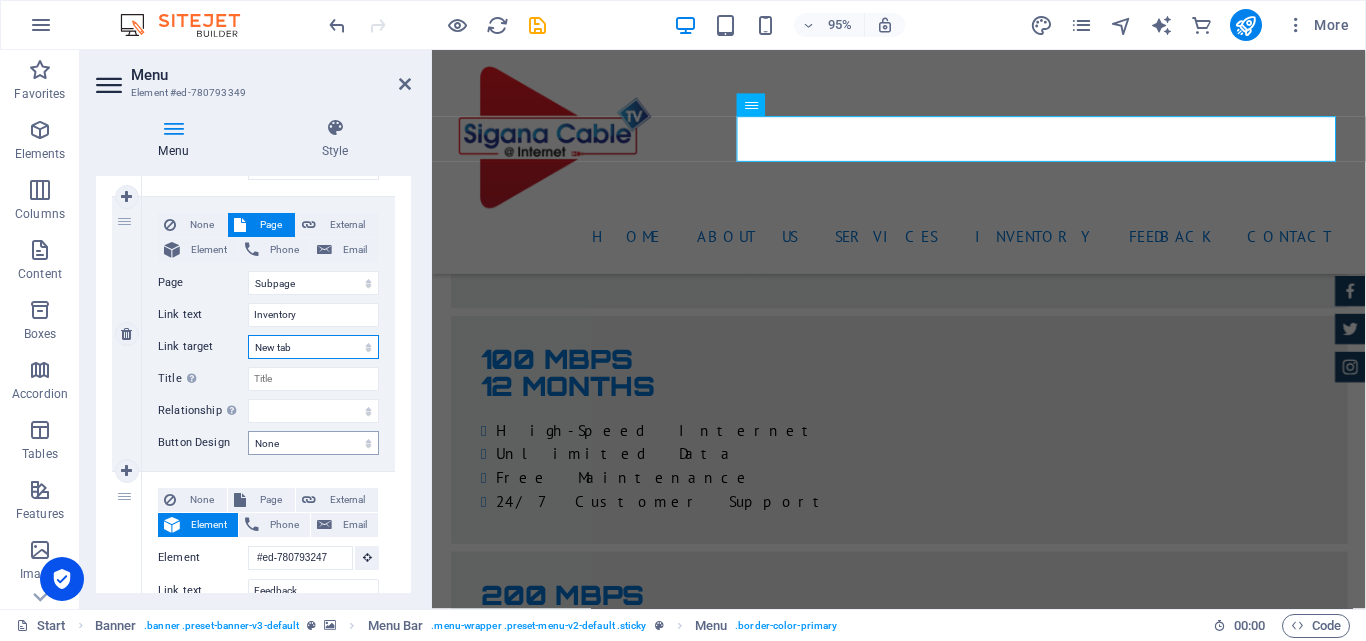 scroll, scrollTop: 1301, scrollLeft: 0, axis: vertical 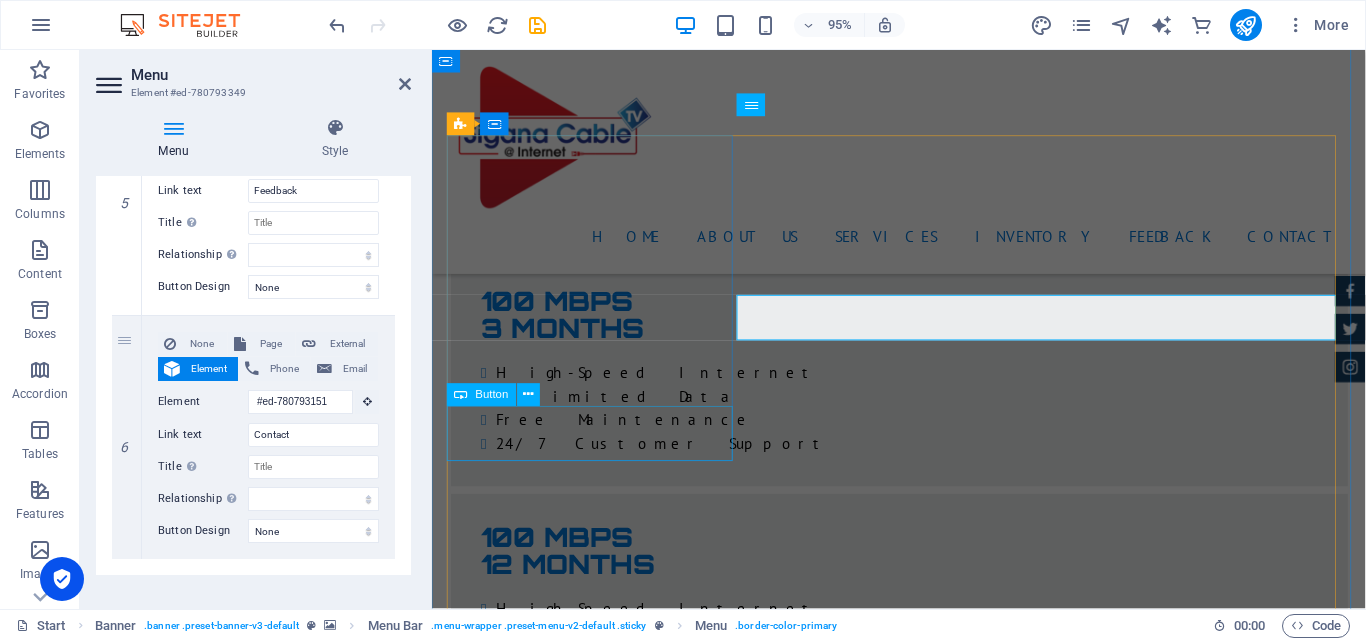 click on "More Details" at bounding box center [924, 8692] 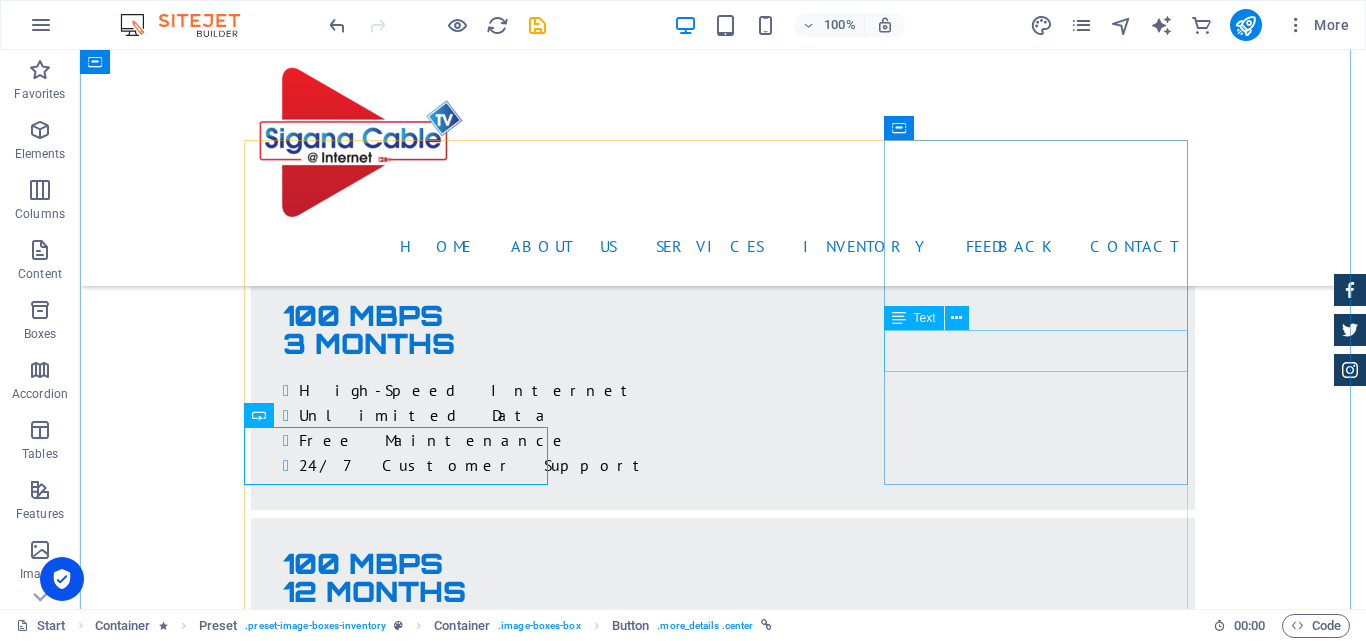 scroll, scrollTop: 4434, scrollLeft: 0, axis: vertical 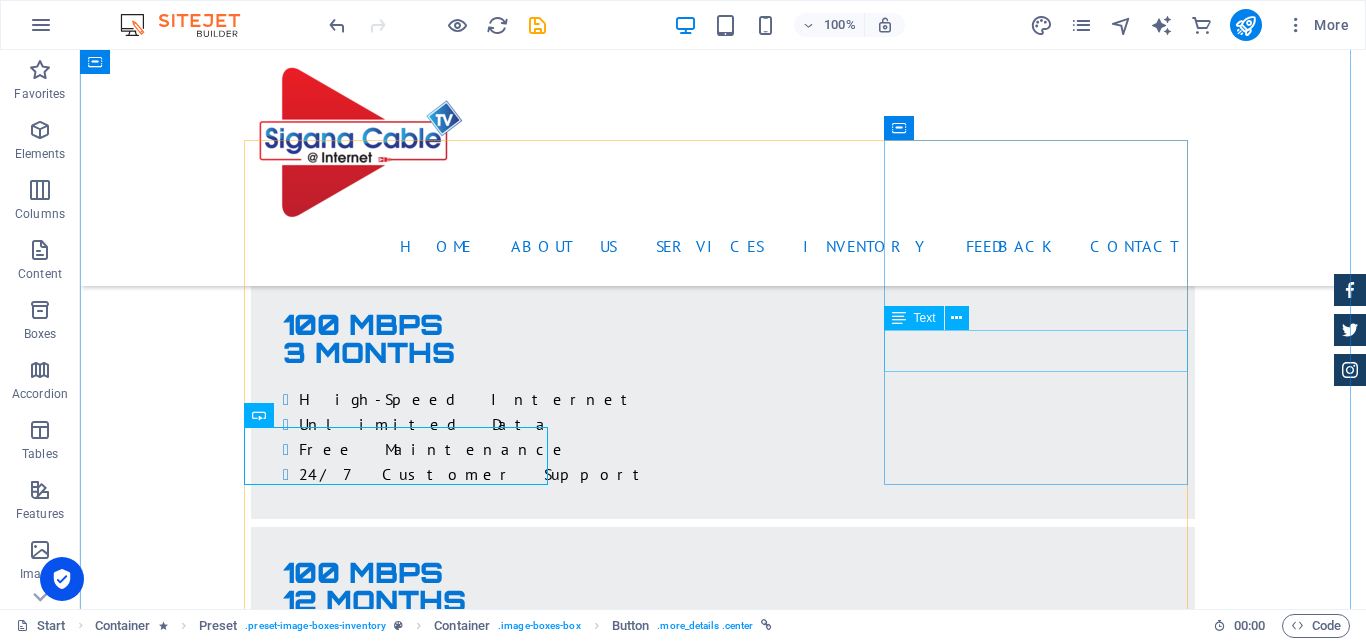 click at bounding box center (957, 318) 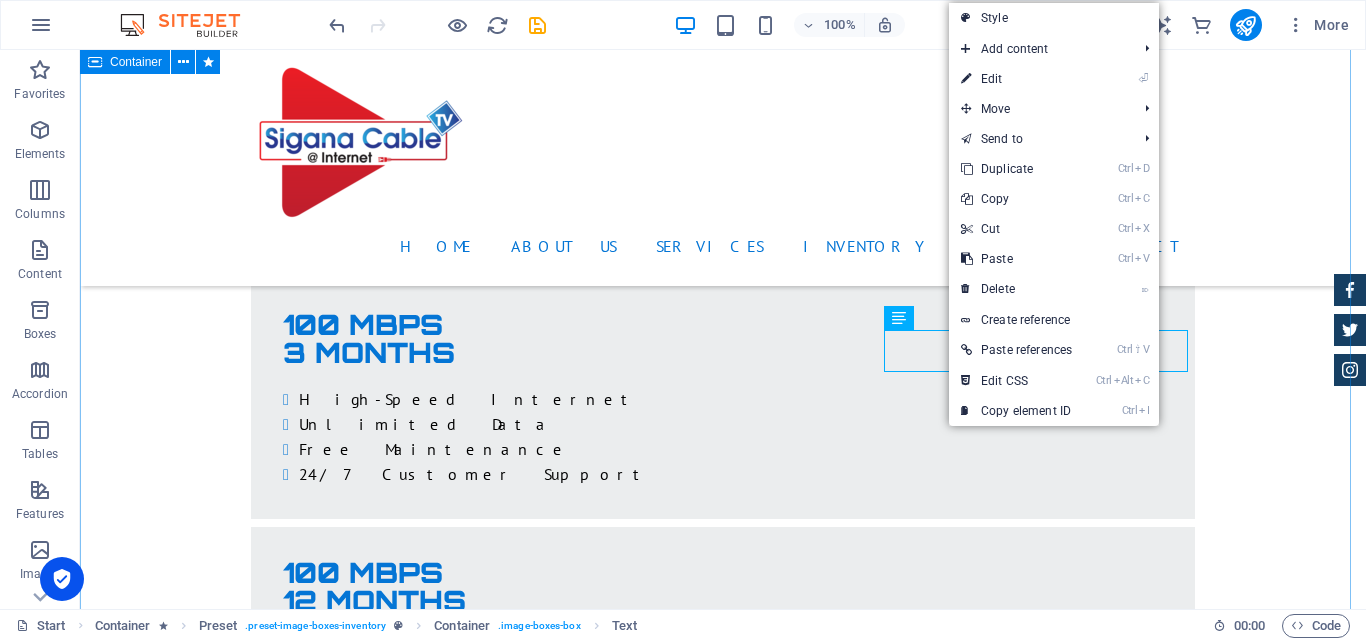 click on "Sales BMW 535I Individual $ 49.999 Automatic  Transmission  | Vivid Blue More Details Land rover Range $ 49.999 Automatic  Transmission  | [PERSON_NAME] More Details Aston [PERSON_NAME]  DB9 $ 49.999 Automatic  Transmission  | Coupe More Details Mercedes AMG $ 49.999 Automatic  Transmission  | Coupe More Details Audi RS7 $ 49.999 Automatic  Transmission  | Coupe More Details Jeep Compass $ 49.999 Automatic  Transmission  | Coupe More Details" at bounding box center [723, 10249] 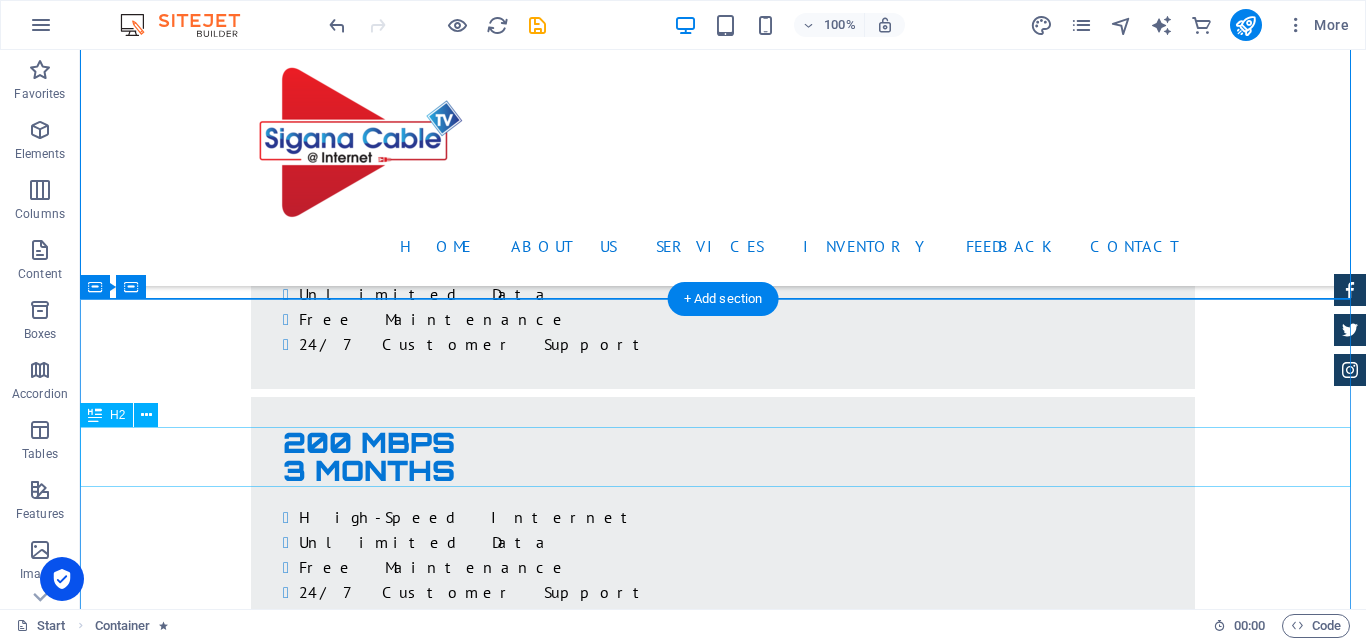 scroll, scrollTop: 5134, scrollLeft: 0, axis: vertical 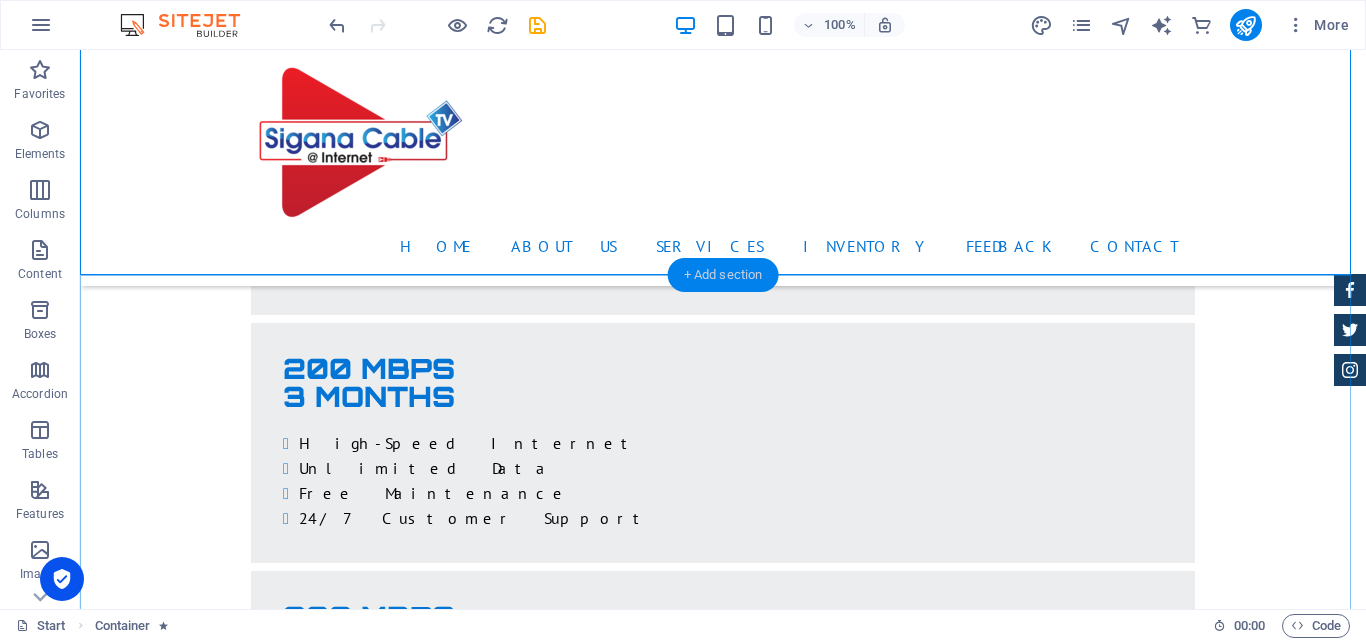 click on "+ Add section" at bounding box center [723, 275] 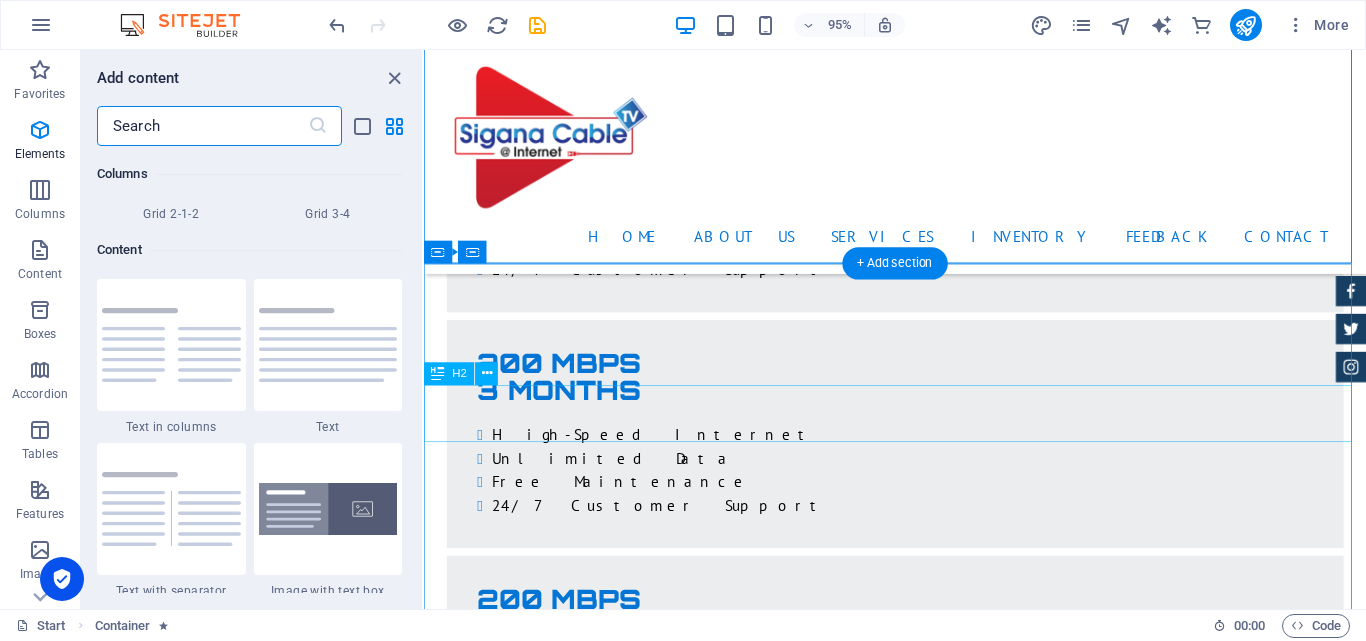 scroll, scrollTop: 3499, scrollLeft: 0, axis: vertical 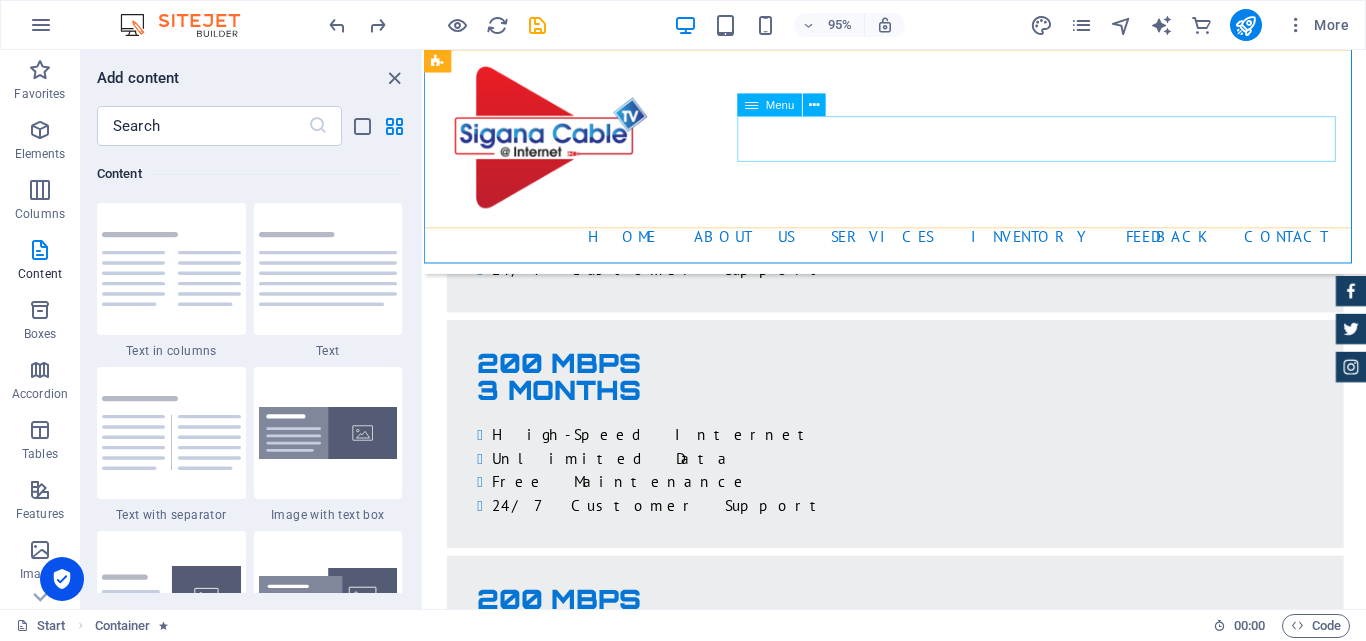 click on "Home About us Services Inventory Feedback Contact" at bounding box center (920, 246) 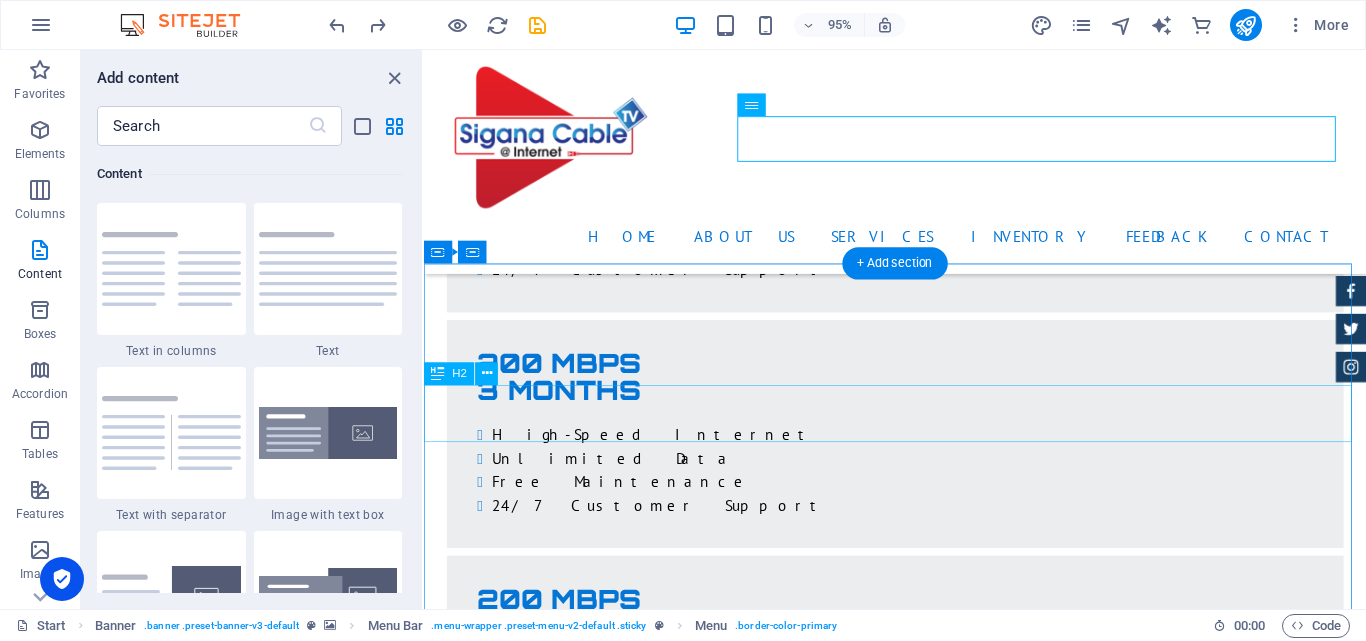 click on "our team" at bounding box center (920, 12828) 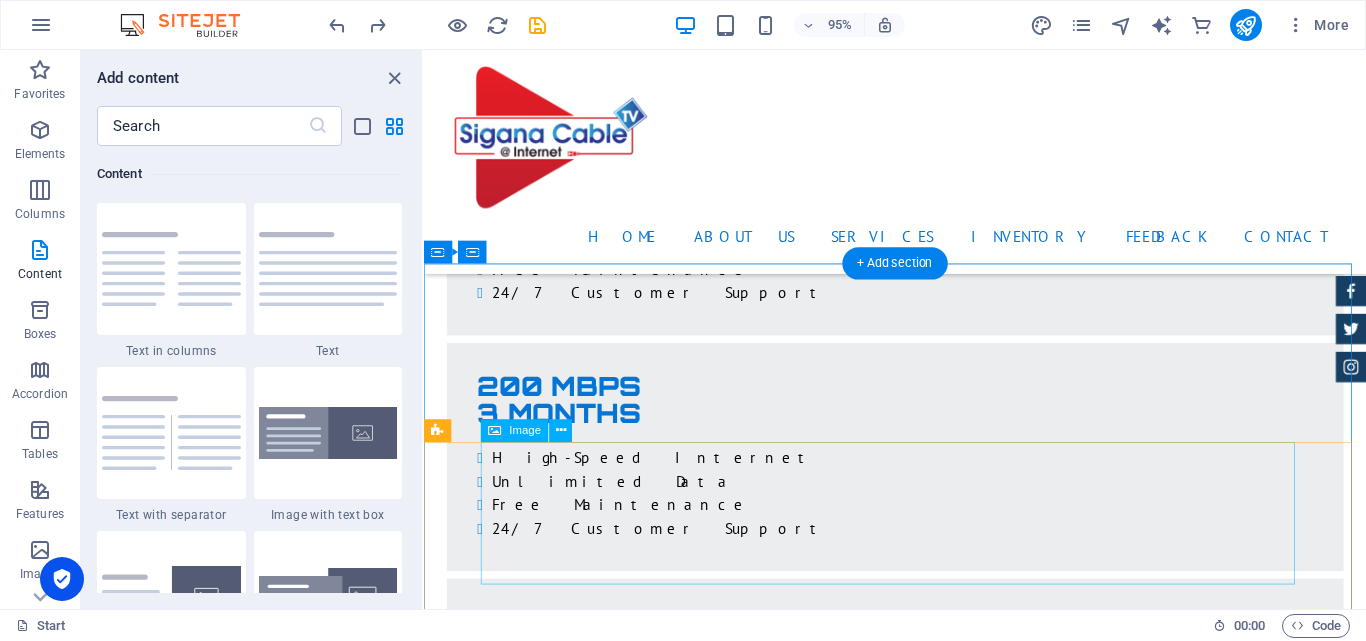 scroll, scrollTop: 5134, scrollLeft: 0, axis: vertical 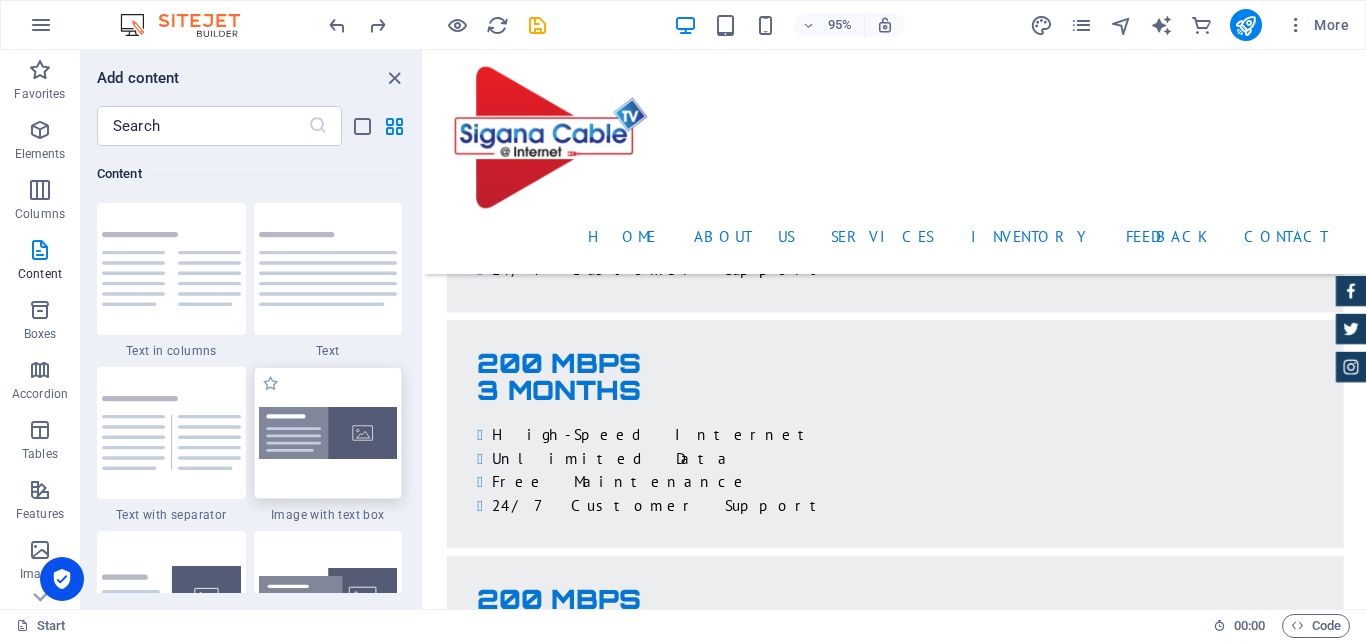 click at bounding box center [328, 433] 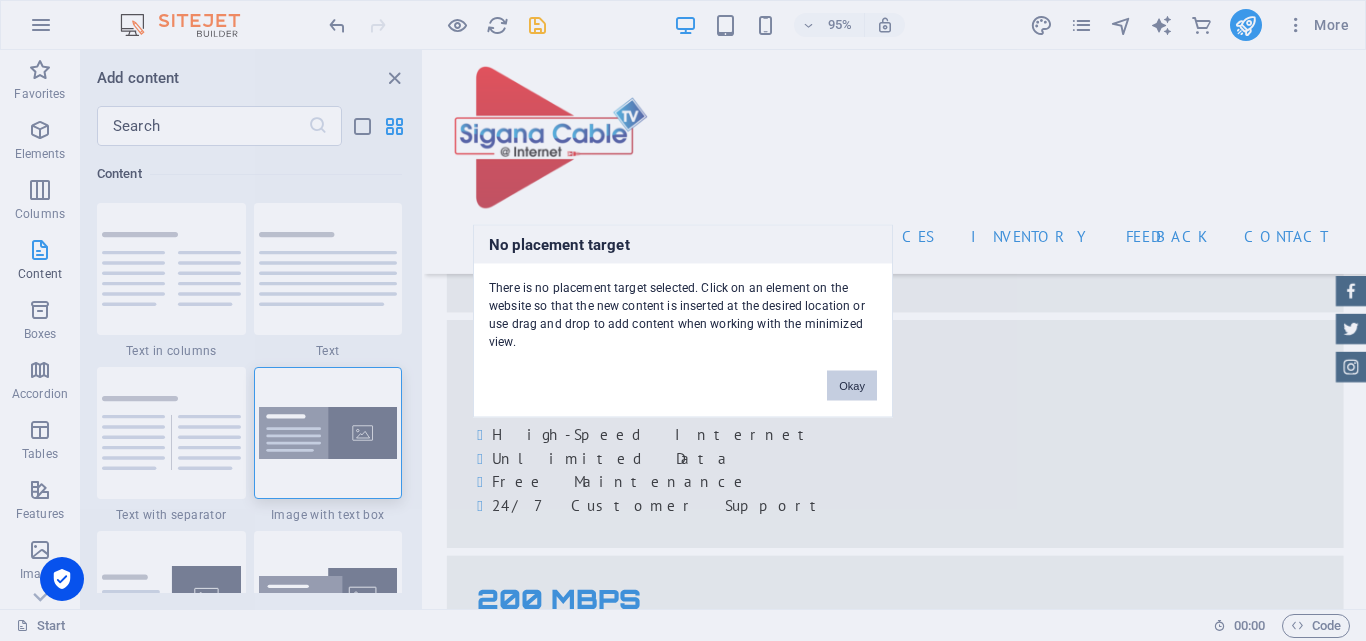 click on "Okay" at bounding box center [852, 385] 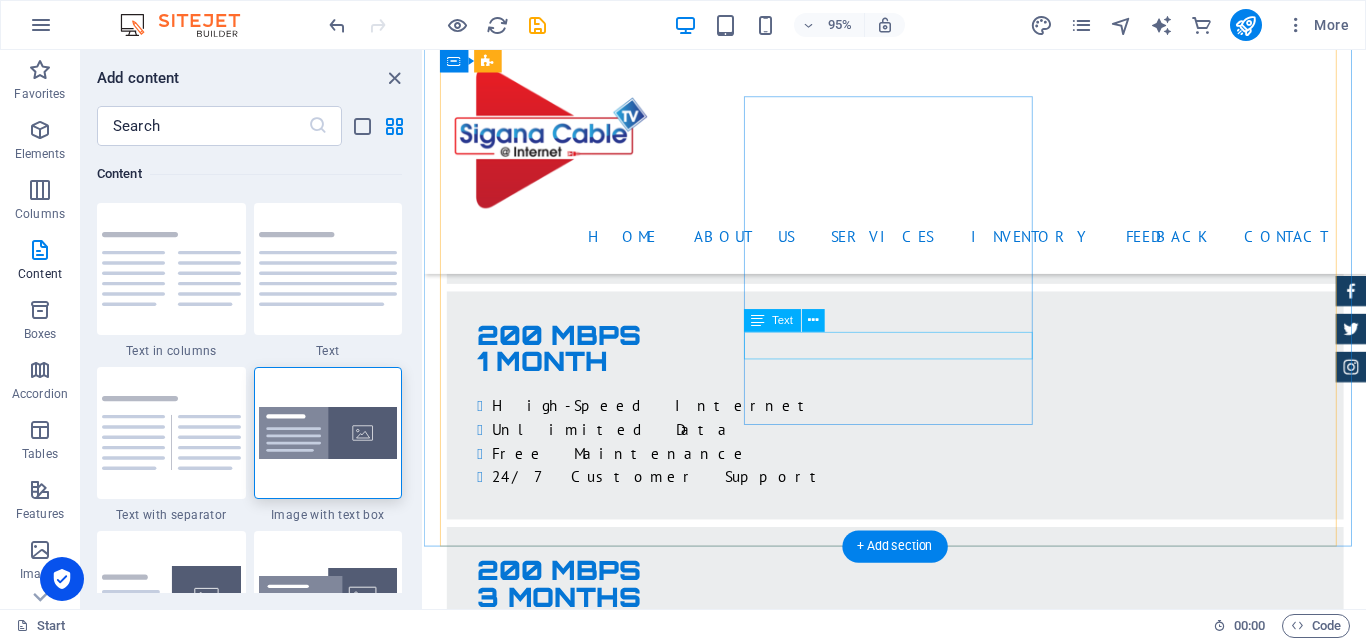 scroll, scrollTop: 4834, scrollLeft: 0, axis: vertical 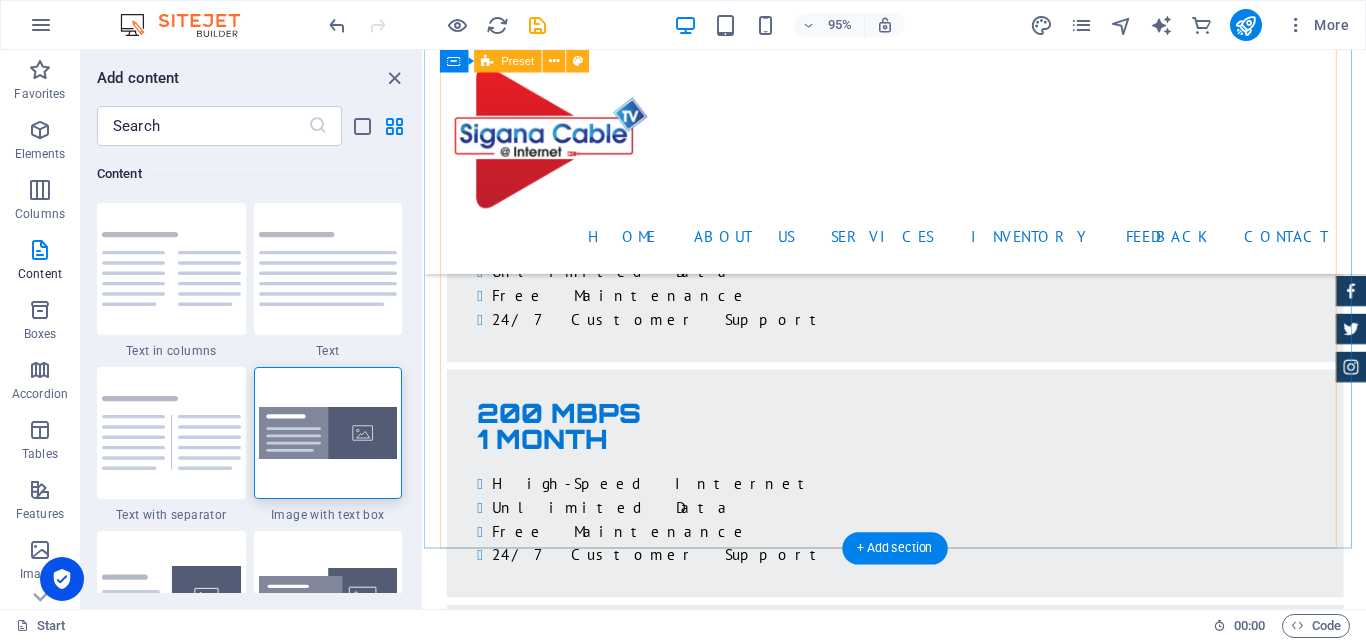 click on "BMW 535I Individual $ 49.999 Automatic  Transmission  | Vivid Blue More Details Land rover Range $ 49.999 Automatic  Transmission  | [PERSON_NAME] More Details Aston [PERSON_NAME]  DB9 $ 49.999 Automatic  Transmission  | Coupe More Details Mercedes AMG $ 49.999 Automatic  Transmission  | Coupe More Details Audi RS7 $ 49.999 Automatic  Transmission  | Coupe More Details Jeep Compass $ 49.999 Automatic  Transmission  | Coupe More Details" at bounding box center [920, 9917] 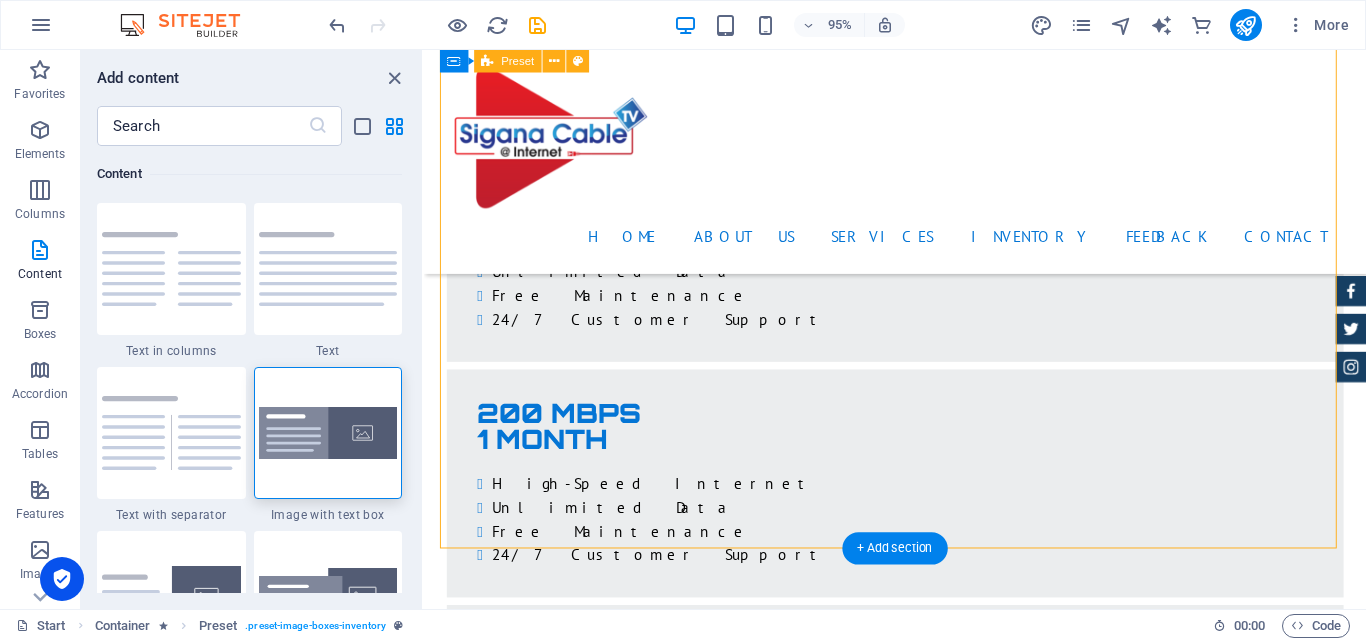 click on "BMW 535I Individual $ 49.999 Automatic  Transmission  | Vivid Blue More Details Land rover Range $ 49.999 Automatic  Transmission  | [PERSON_NAME] More Details Aston [PERSON_NAME]  DB9 $ 49.999 Automatic  Transmission  | Coupe More Details Mercedes AMG $ 49.999 Automatic  Transmission  | Coupe More Details Audi RS7 $ 49.999 Automatic  Transmission  | Coupe More Details Jeep Compass $ 49.999 Automatic  Transmission  | Coupe More Details" at bounding box center (920, 9917) 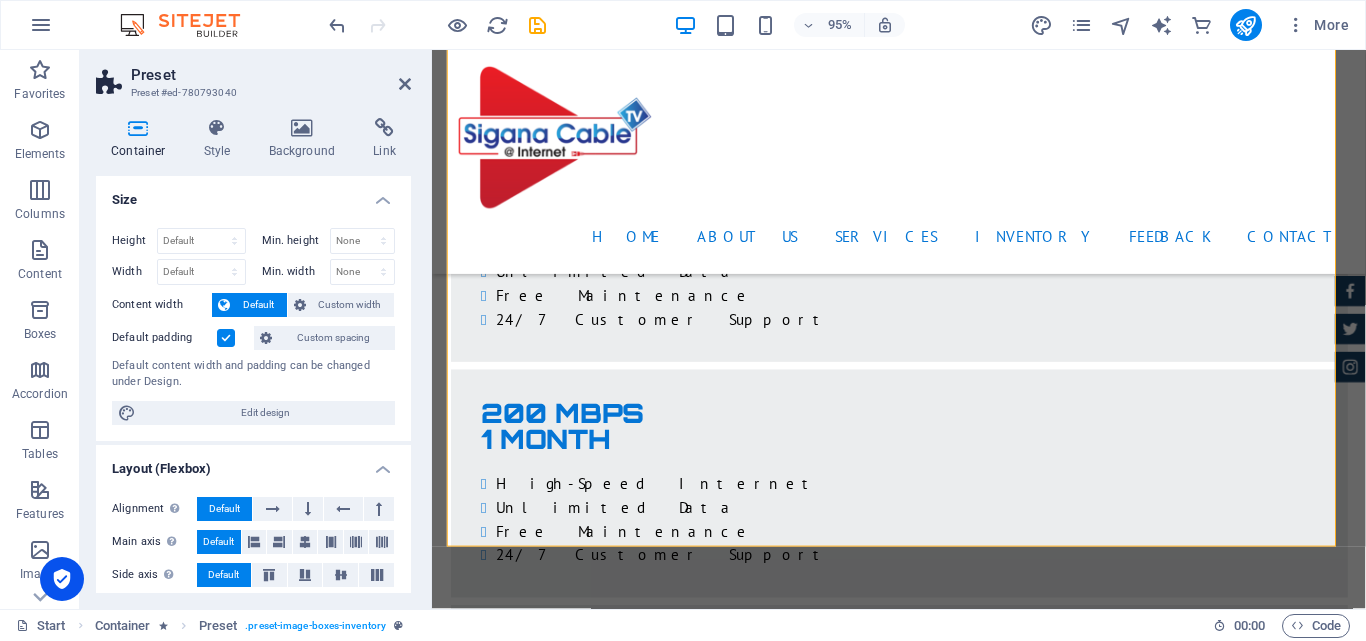 scroll, scrollTop: 4853, scrollLeft: 0, axis: vertical 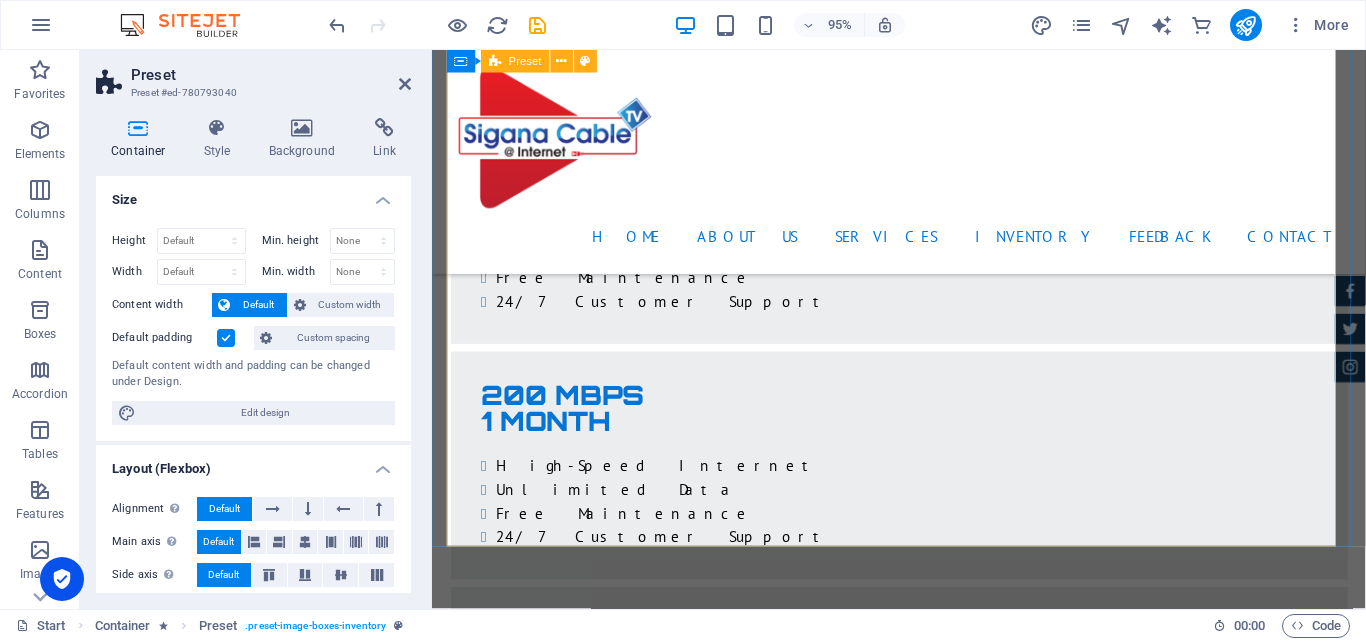 click on "BMW 535I Individual $ 49.999 Automatic  Transmission  | Vivid Blue More Details Land rover Range $ 49.999 Automatic  Transmission  | [PERSON_NAME] More Details Aston [PERSON_NAME]  DB9 $ 49.999 Automatic  Transmission  | Coupe More Details Mercedes AMG $ 49.999 Automatic  Transmission  | Coupe More Details Audi RS7 $ 49.999 Automatic  Transmission  | Coupe More Details Jeep Compass $ 49.999 Automatic  Transmission  | Coupe More Details" at bounding box center [924, 9898] 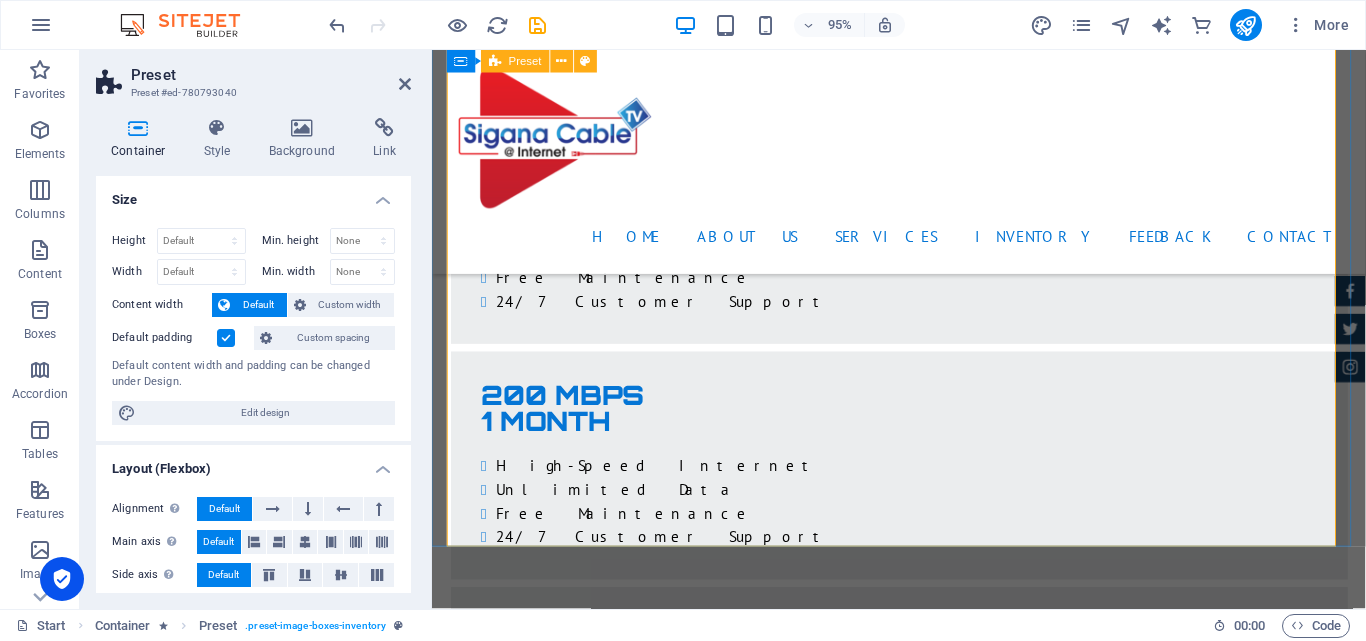click on "BMW 535I Individual $ 49.999 Automatic  Transmission  | Vivid Blue More Details Land rover Range $ 49.999 Automatic  Transmission  | [PERSON_NAME] More Details Aston [PERSON_NAME]  DB9 $ 49.999 Automatic  Transmission  | Coupe More Details Mercedes AMG $ 49.999 Automatic  Transmission  | Coupe More Details Audi RS7 $ 49.999 Automatic  Transmission  | Coupe More Details Jeep Compass $ 49.999 Automatic  Transmission  | Coupe More Details" at bounding box center [924, 9898] 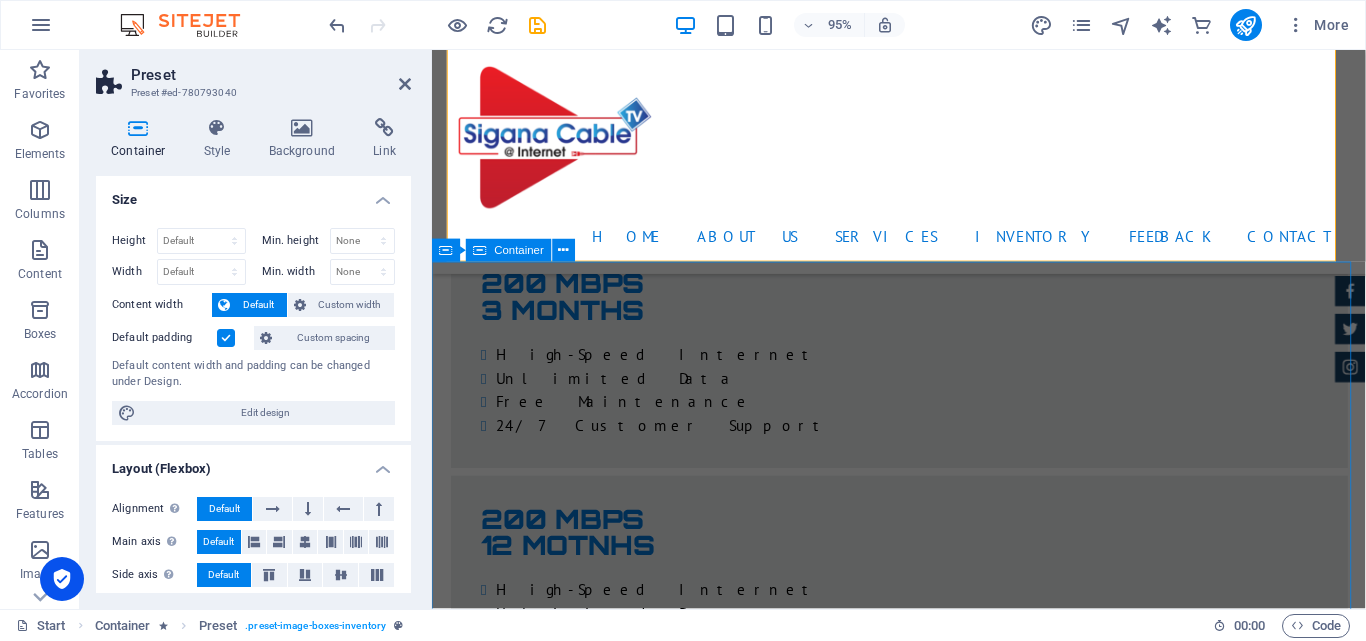 scroll, scrollTop: 5153, scrollLeft: 0, axis: vertical 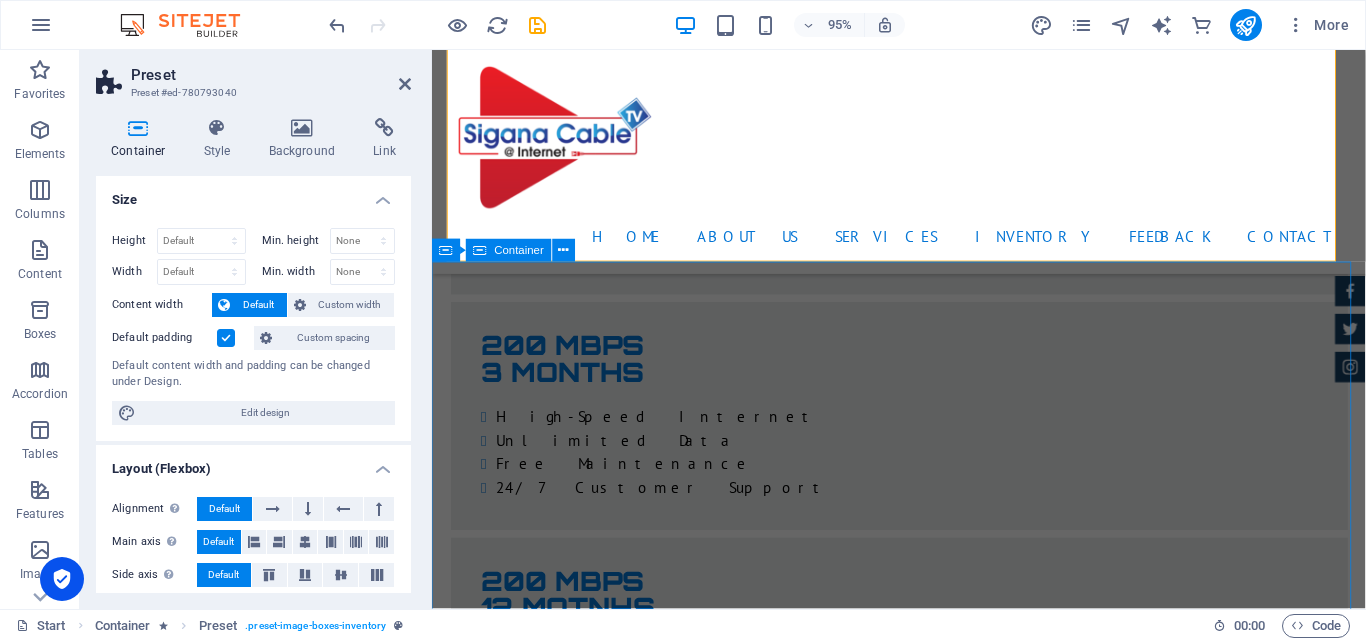 click on "our team CEO – [PERSON_NAME]   “A visionary leader with deep commitment to connecting communities.” Under his leadership, the company has earned trust and grown steadily in service quality and customer satisfaction. Managing Director – [PERSON_NAME]   “The energy behind innovation and service excellence.” [PERSON_NAME] is known for his hands-on approach and commitment to improving user experience." at bounding box center [923, 13087] 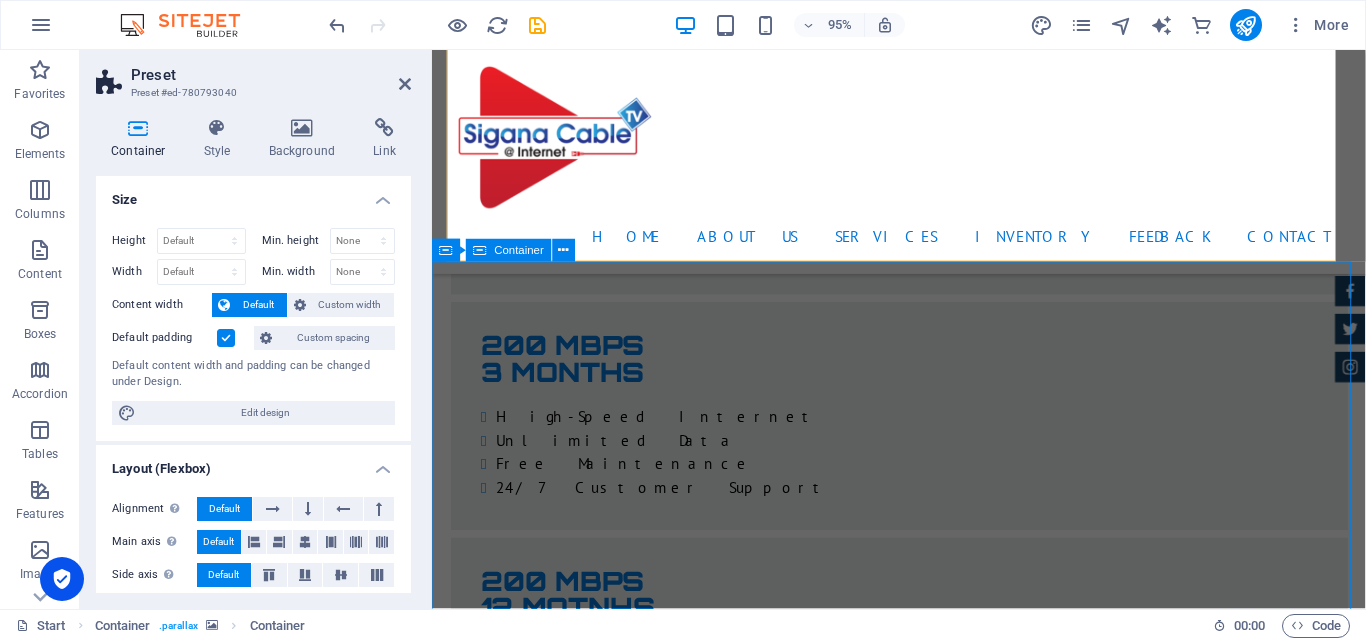 click on "our team CEO – [PERSON_NAME]   “A visionary leader with deep commitment to connecting communities.” Under his leadership, the company has earned trust and grown steadily in service quality and customer satisfaction. Managing Director – [PERSON_NAME]   “The energy behind innovation and service excellence.” [PERSON_NAME] is known for his hands-on approach and commitment to improving user experience." at bounding box center [923, 13087] 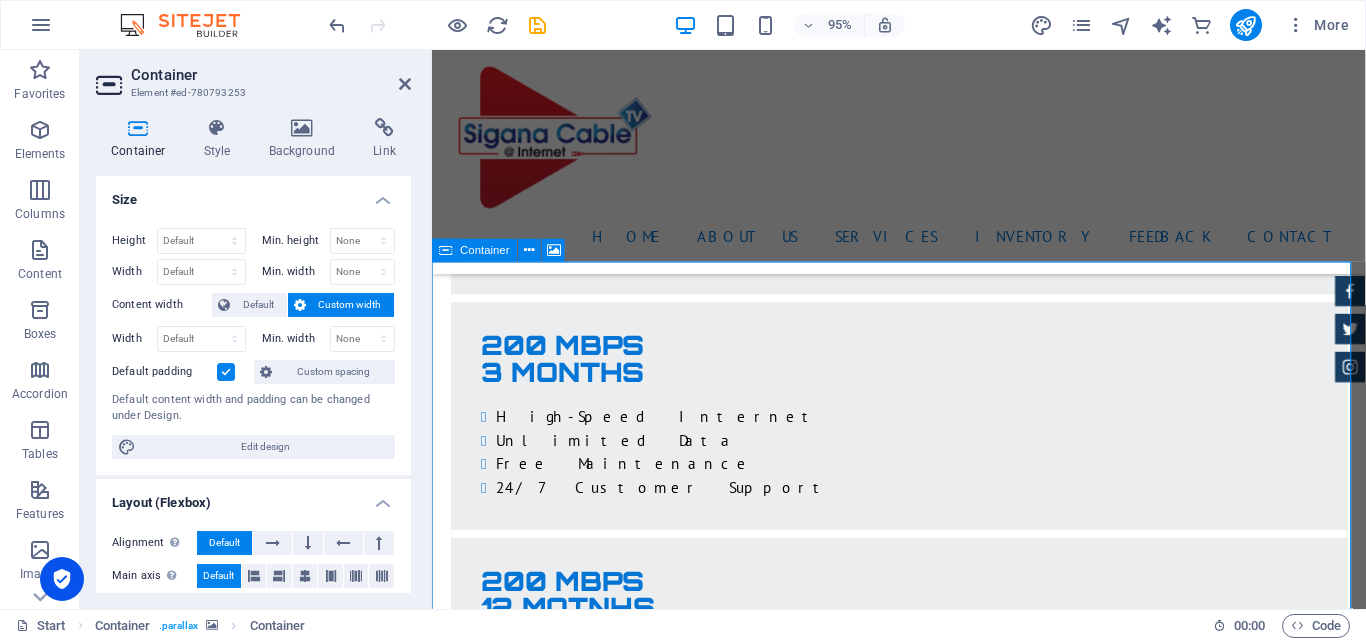click at bounding box center (446, 250) 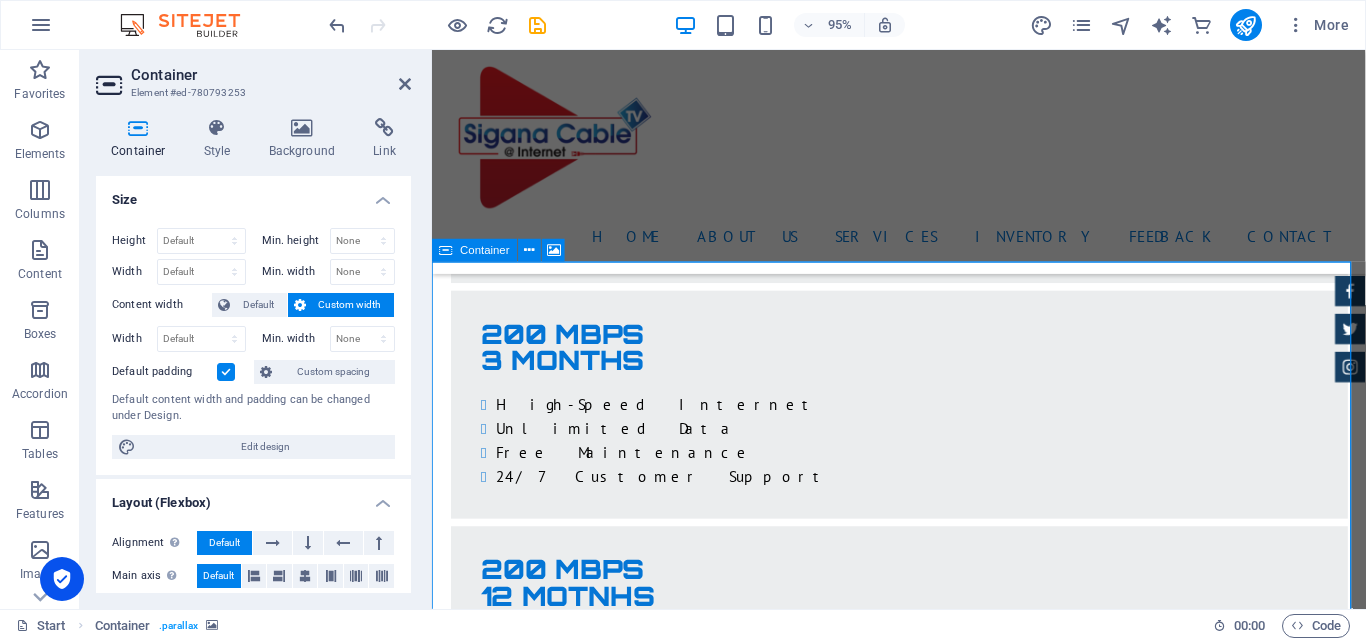 scroll, scrollTop: 5136, scrollLeft: 0, axis: vertical 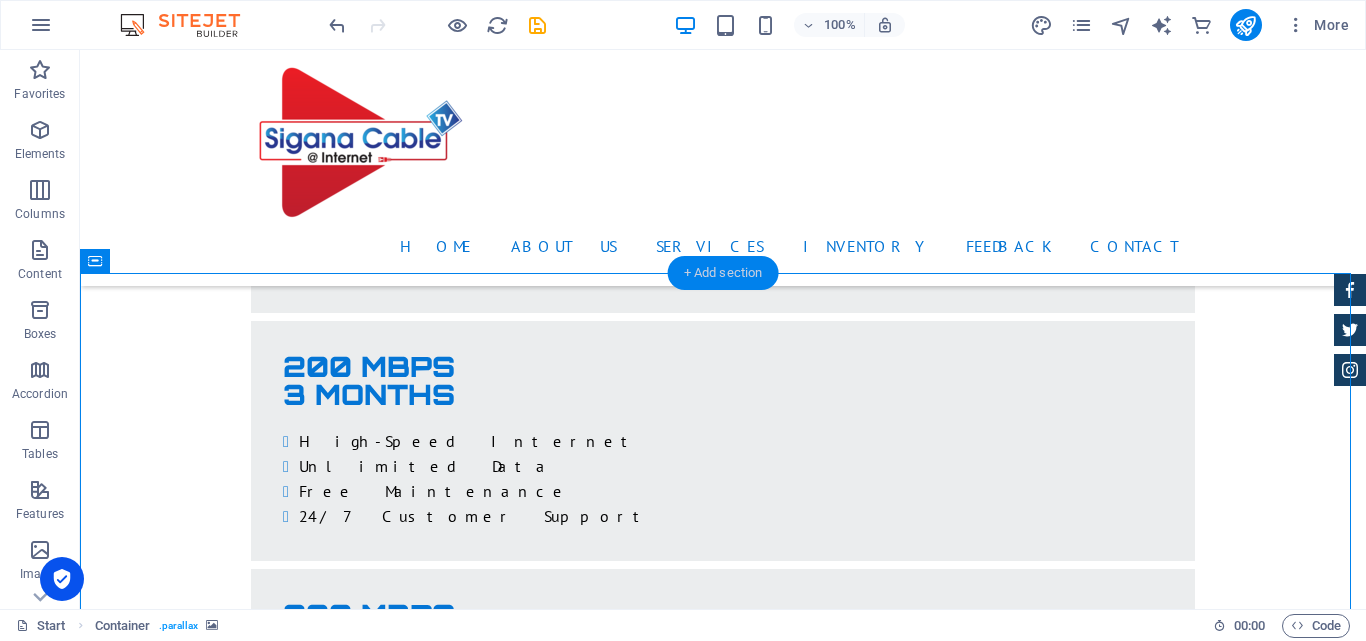 click on "+ Add section" at bounding box center [723, 273] 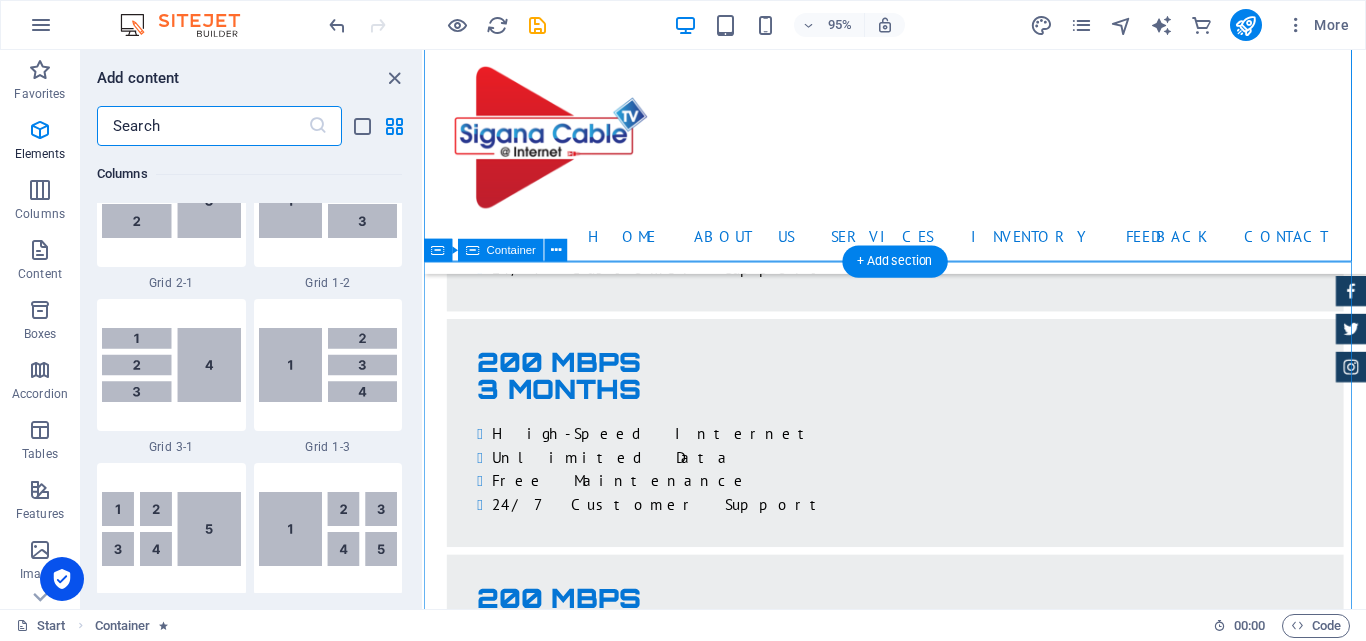 scroll, scrollTop: 3499, scrollLeft: 0, axis: vertical 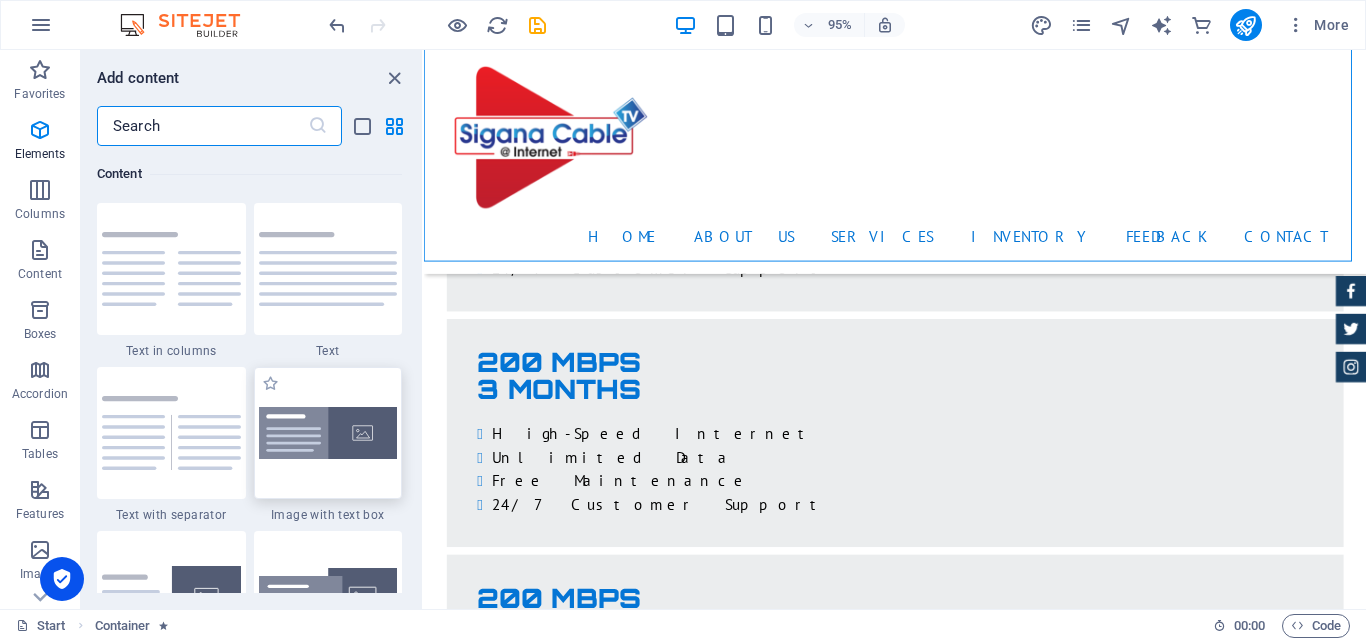 click at bounding box center [328, 433] 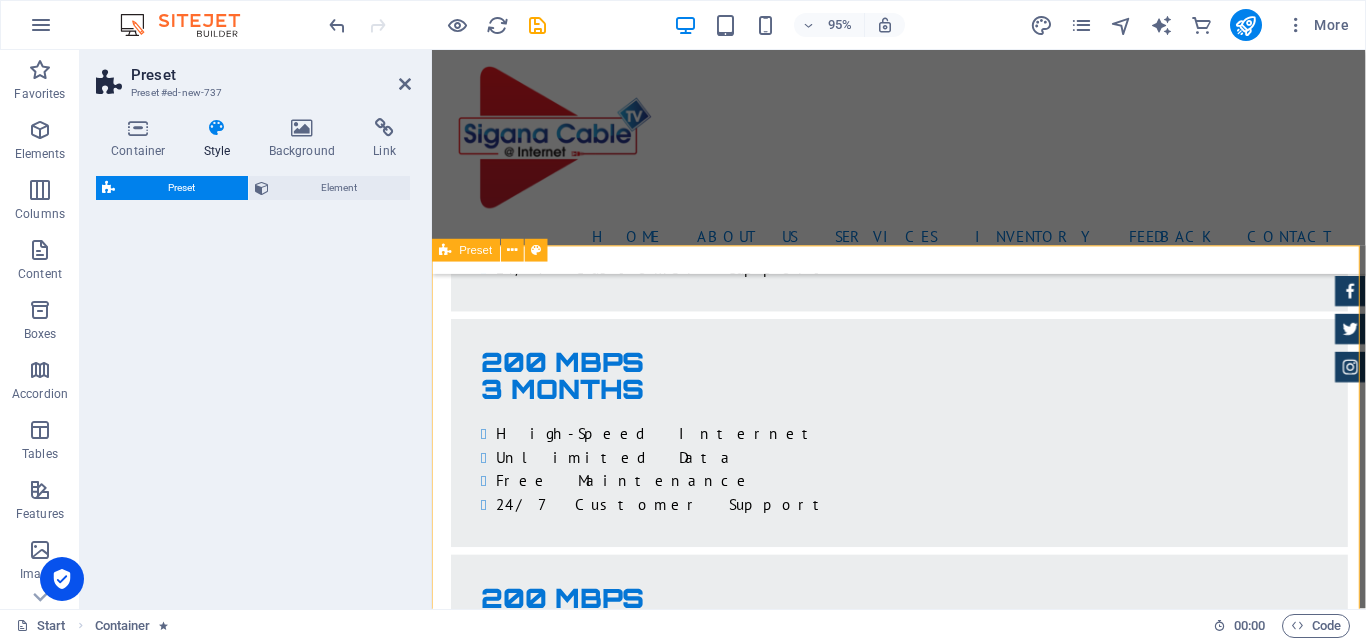 drag, startPoint x: 712, startPoint y: 486, endPoint x: 859, endPoint y: 289, distance: 245.80074 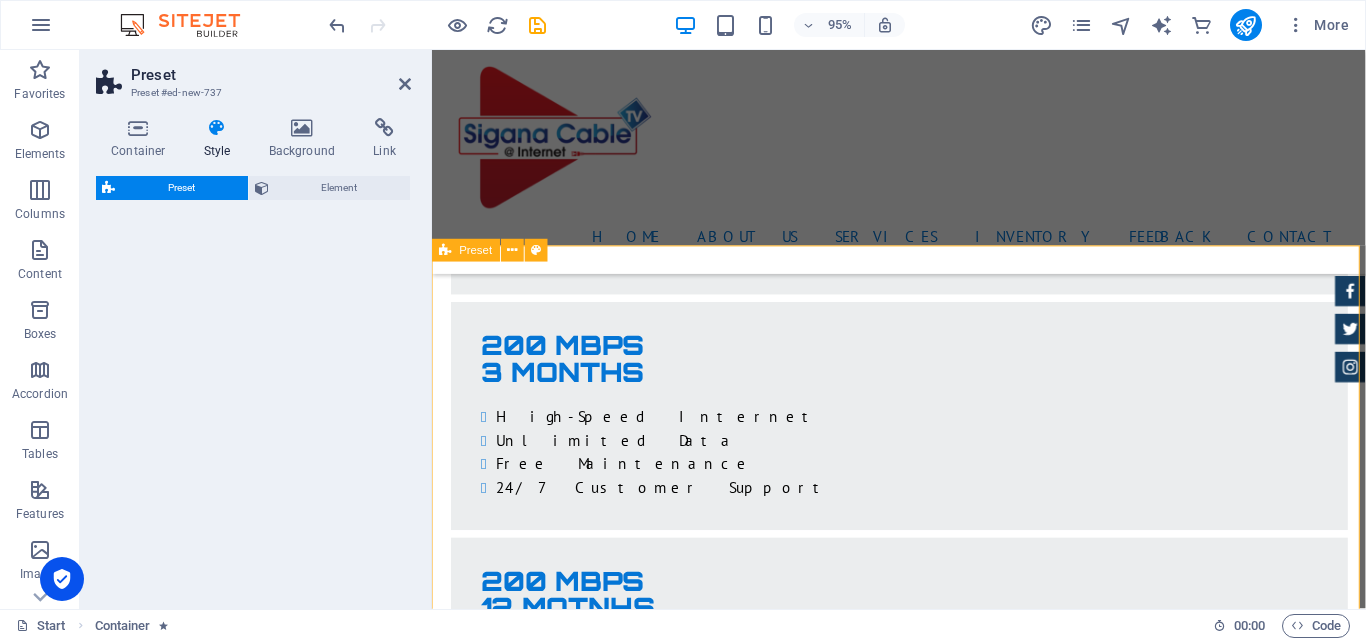 select on "rem" 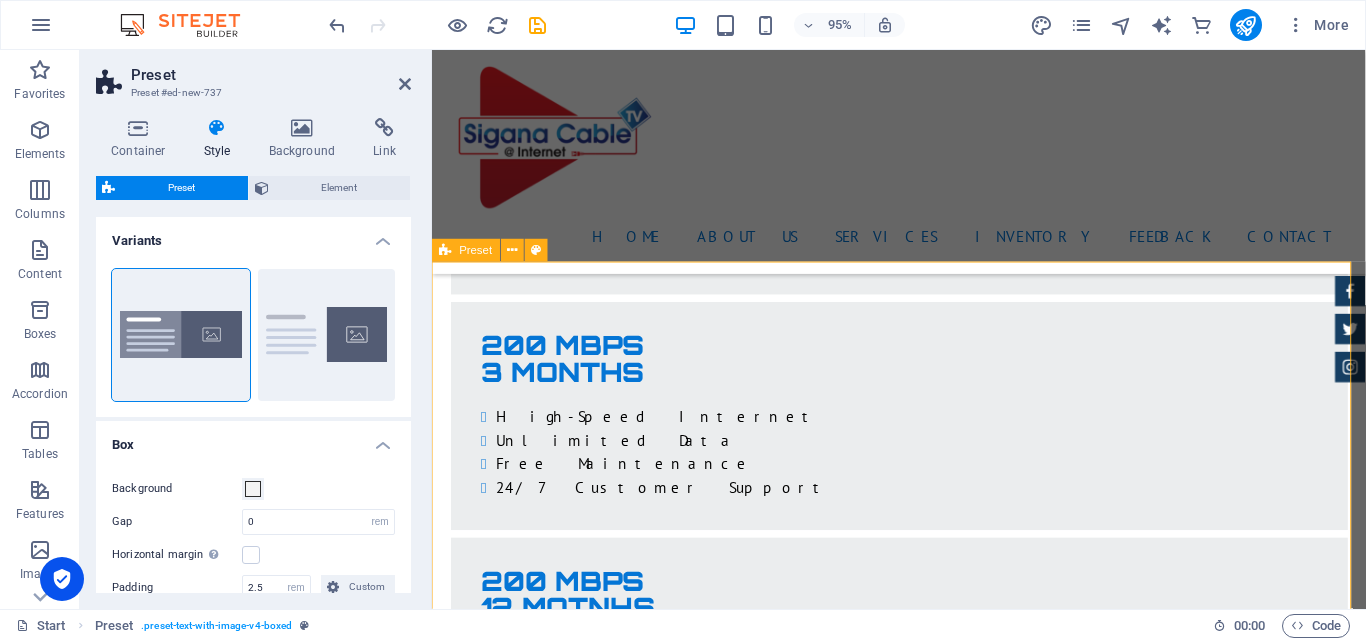 click on "New headline Lorem ipsum dolor sit amet, consectetuer adipiscing elit. Aenean commodo ligula eget dolor. Lorem ipsum dolor sit amet, consectetuer adipiscing elit leget dolor. Lorem ipsum dolor sit amet, consectetuer adipiscing elit. Aenean commodo ligula eget dolor. Lorem ipsum dolor sit amet, consectetuer adipiscing elit dolor consectetuer adipiscing elit leget dolor. Lorem elit saget ipsum dolor sit amet, consectetuer. Drop content here or  Add elements  Paste clipboard" at bounding box center (923, 12484) 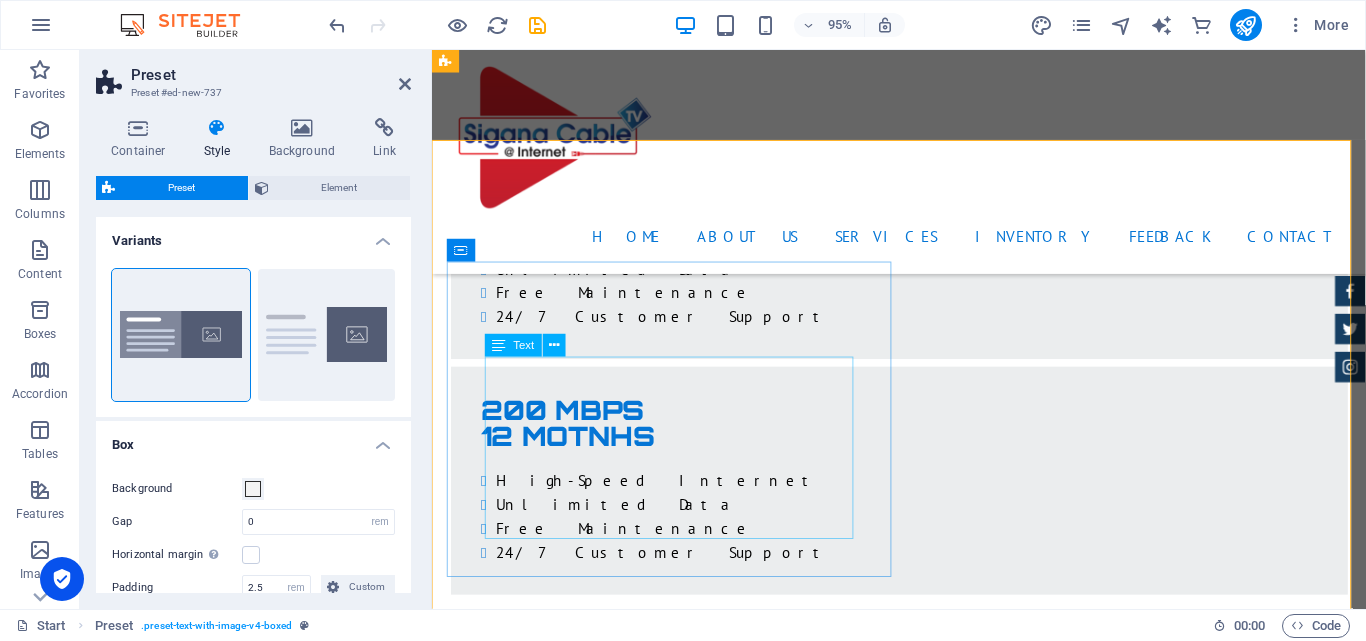 scroll, scrollTop: 5253, scrollLeft: 0, axis: vertical 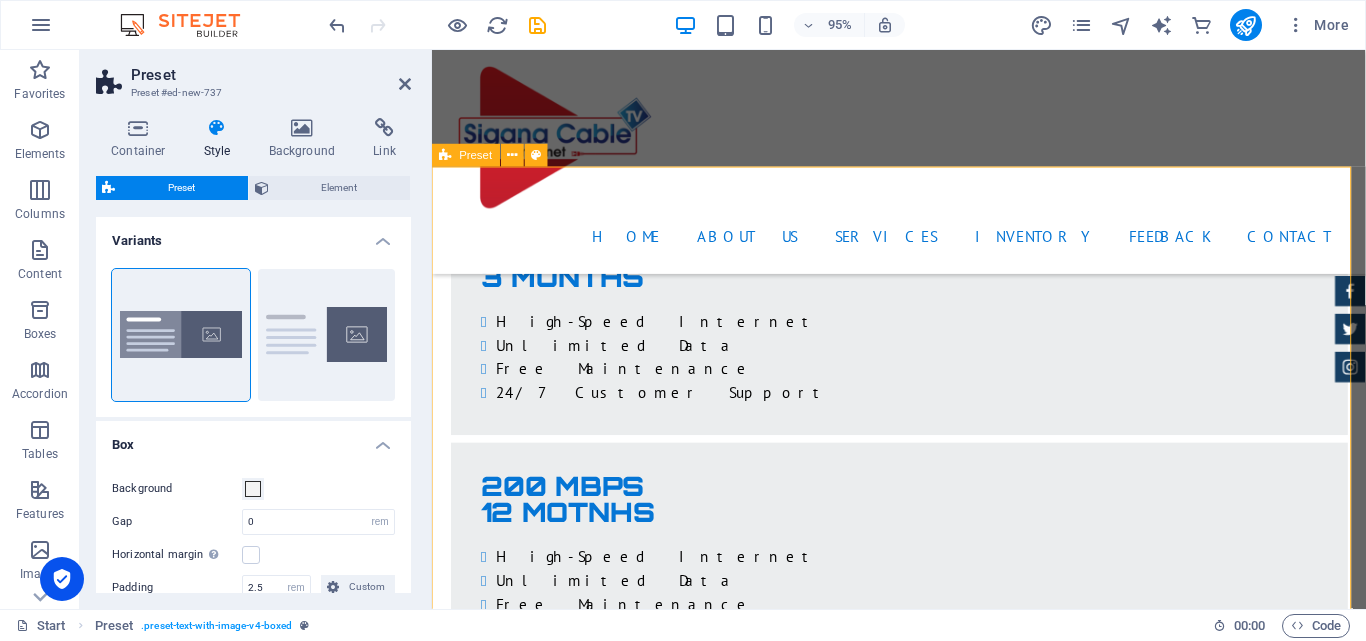 click on "New headline Lorem ipsum dolor sit amet, consectetuer adipiscing elit. Aenean commodo ligula eget dolor. Lorem ipsum dolor sit amet, consectetuer adipiscing elit leget dolor. Lorem ipsum dolor sit amet, consectetuer adipiscing elit. Aenean commodo ligula eget dolor. Lorem ipsum dolor sit amet, consectetuer adipiscing elit dolor consectetuer adipiscing elit leget dolor. Lorem elit saget ipsum dolor sit amet, consectetuer. Drop content here or  Add elements  Paste clipboard" at bounding box center [923, 12384] 